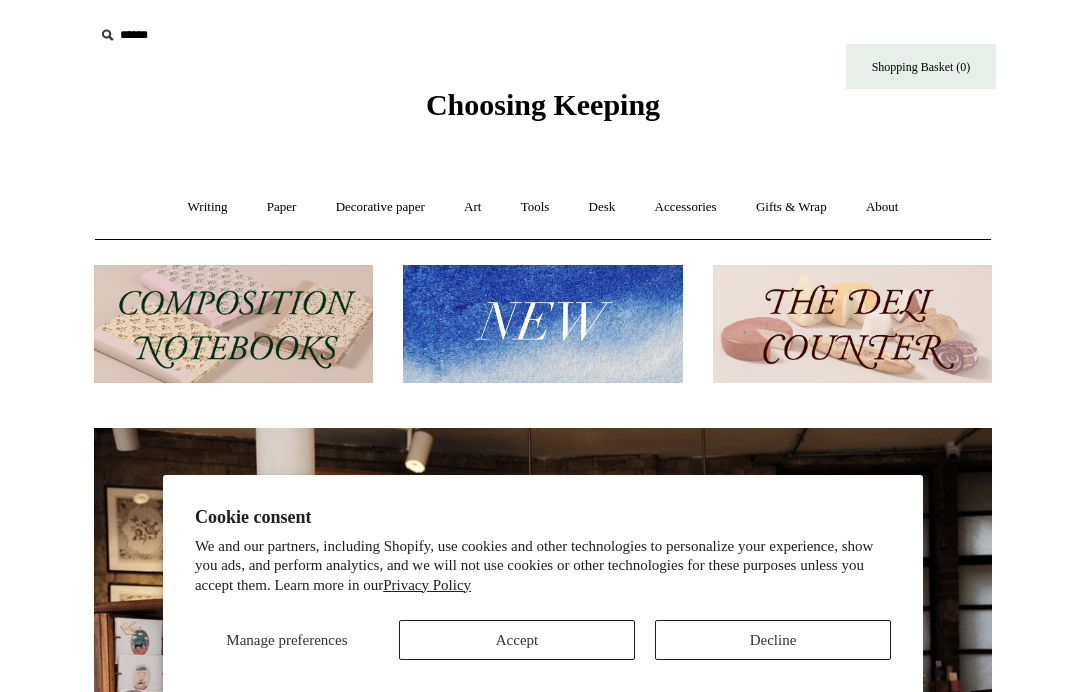scroll, scrollTop: 0, scrollLeft: 0, axis: both 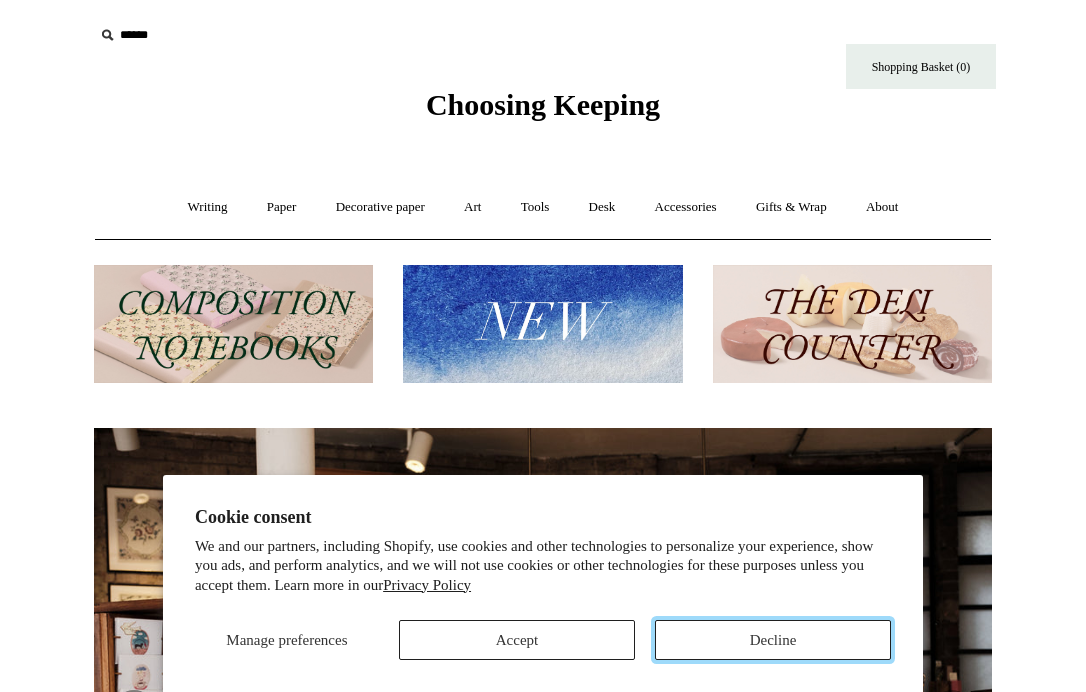 click on "Decline" at bounding box center [773, 640] 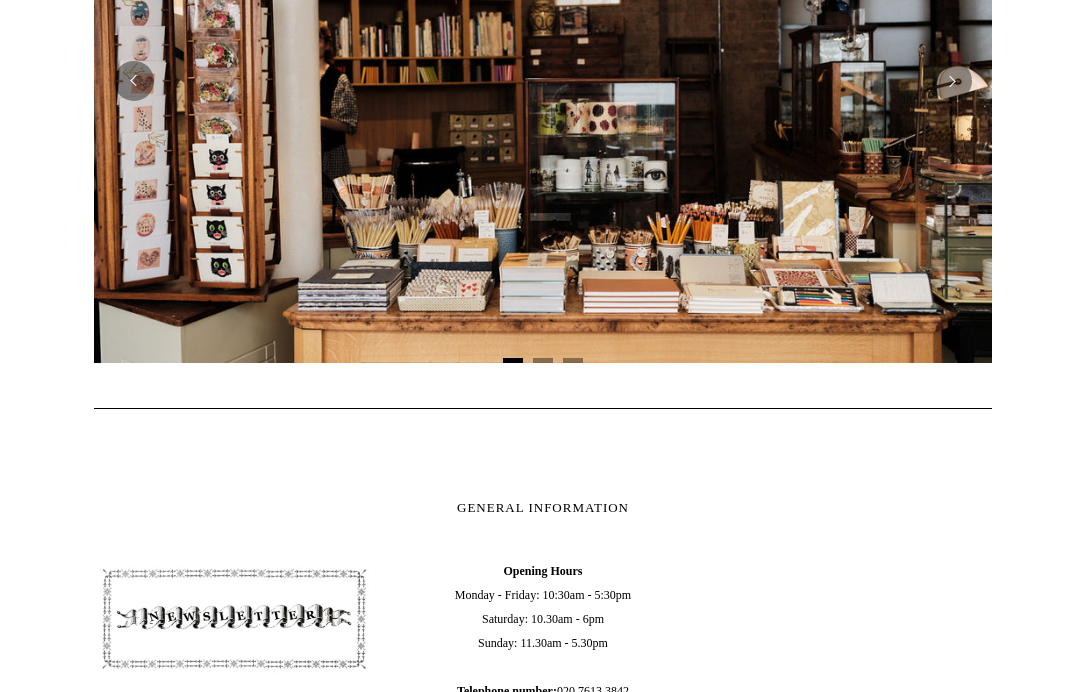 scroll, scrollTop: 0, scrollLeft: 0, axis: both 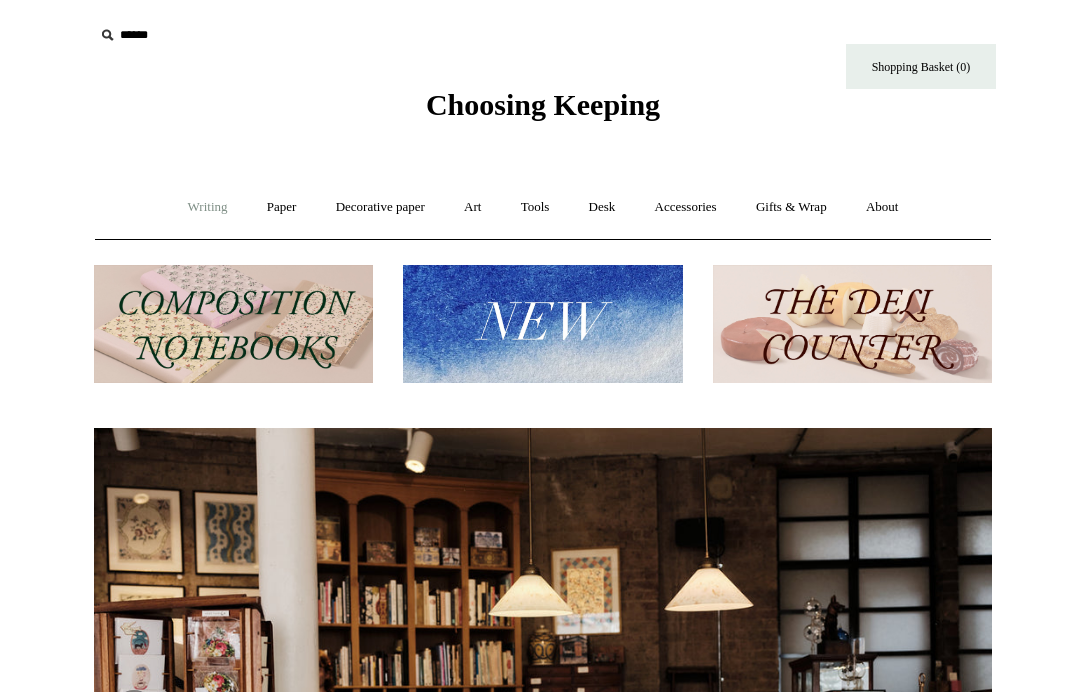 click on "Writing +" at bounding box center (208, 207) 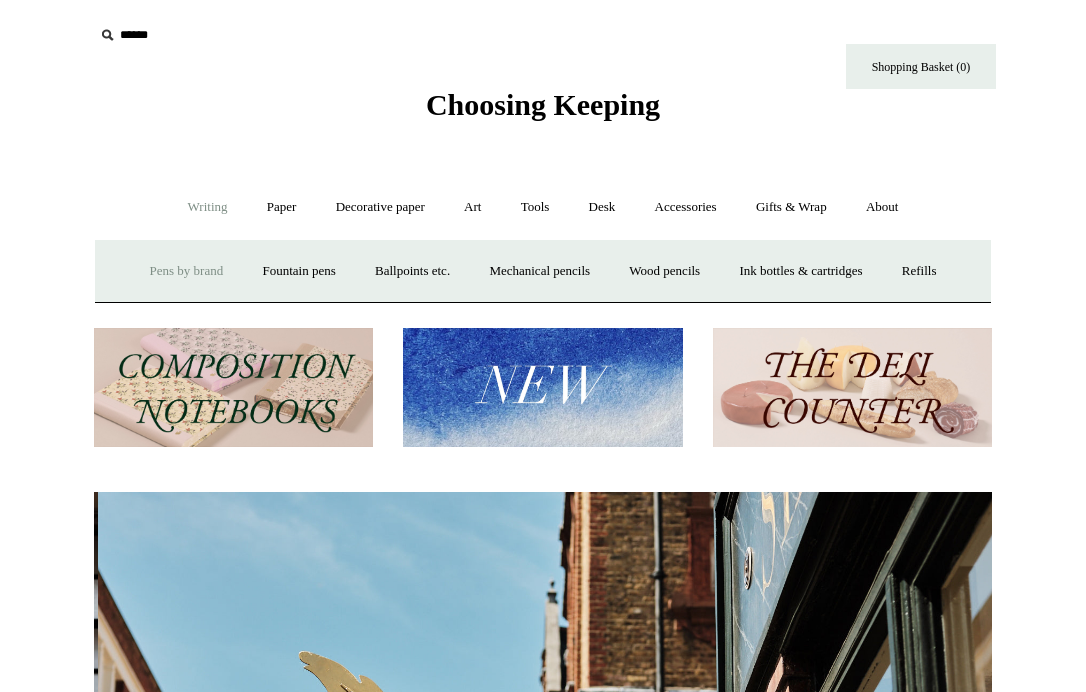 scroll, scrollTop: 0, scrollLeft: 898, axis: horizontal 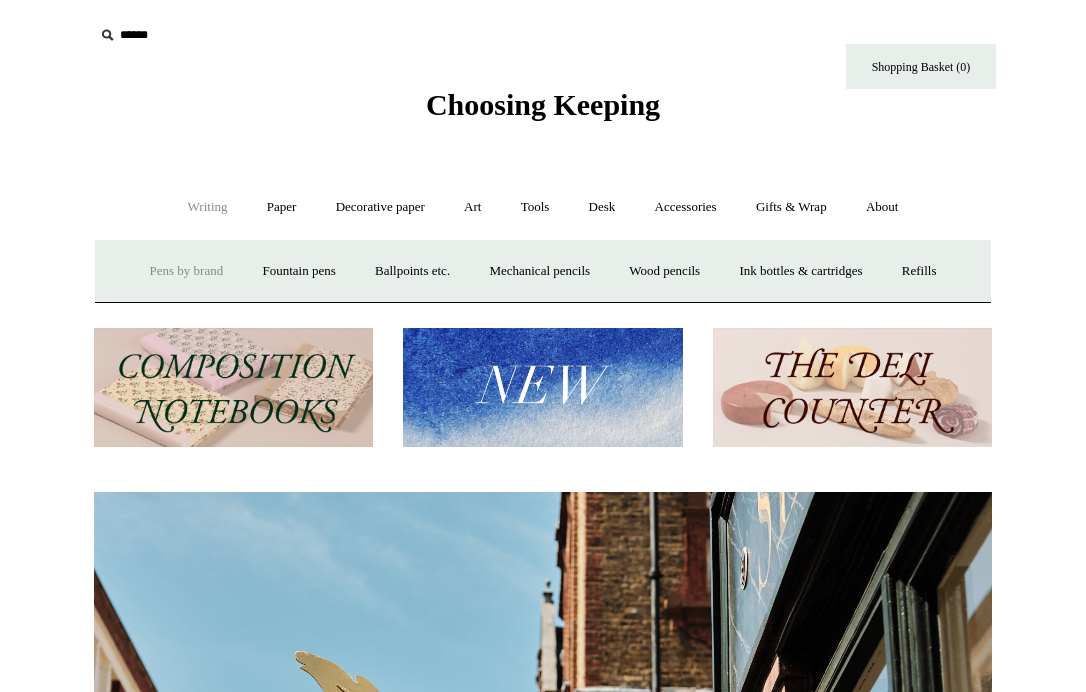 click on "Pens by brand +" at bounding box center [187, 271] 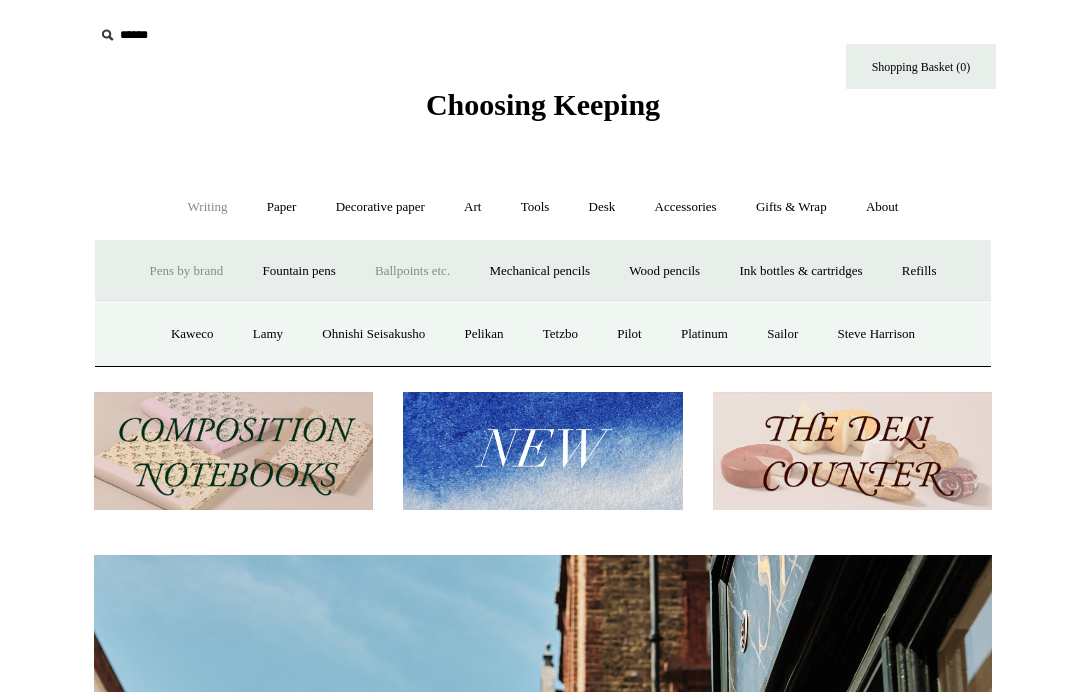click on "Ballpoints etc. +" at bounding box center (412, 271) 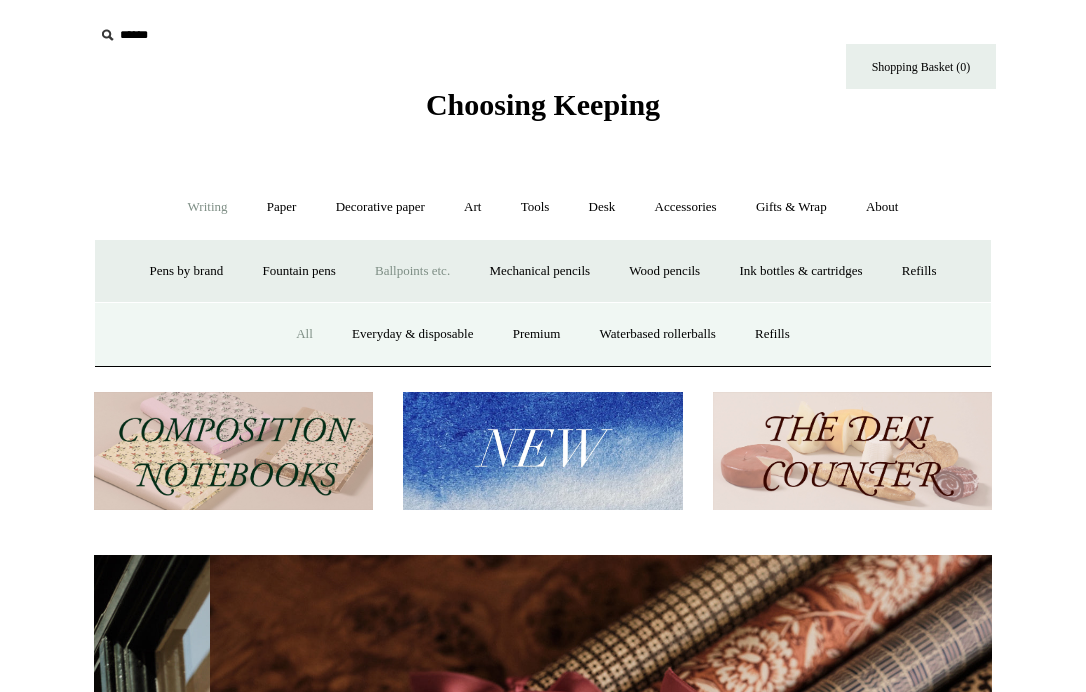 click on "All" at bounding box center [304, 334] 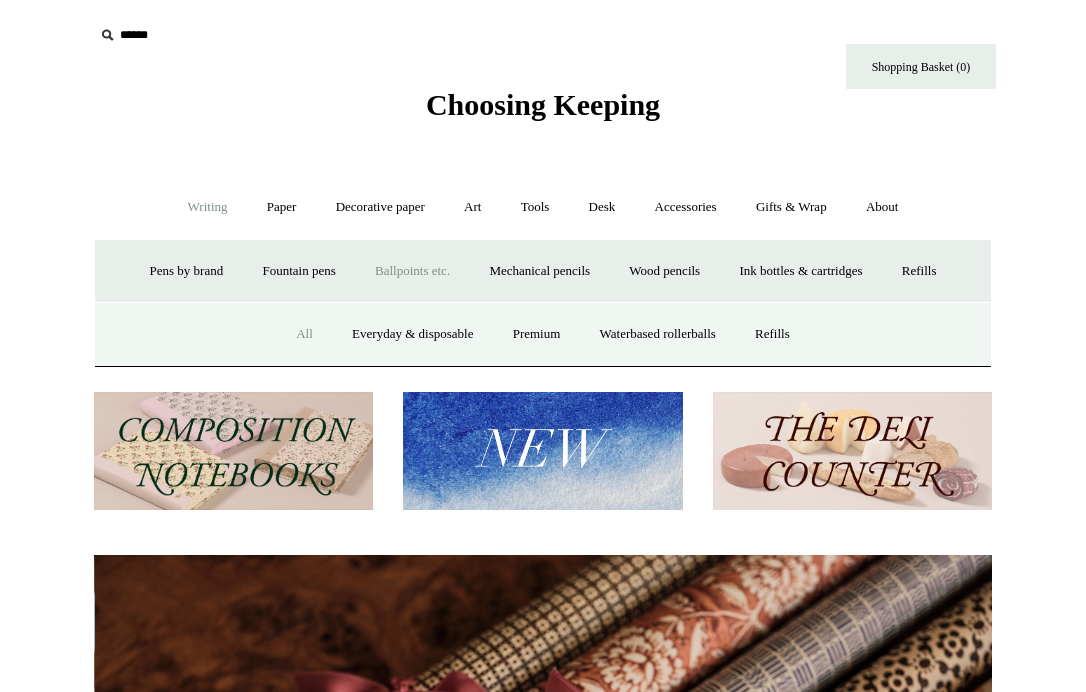 scroll, scrollTop: 0, scrollLeft: 1796, axis: horizontal 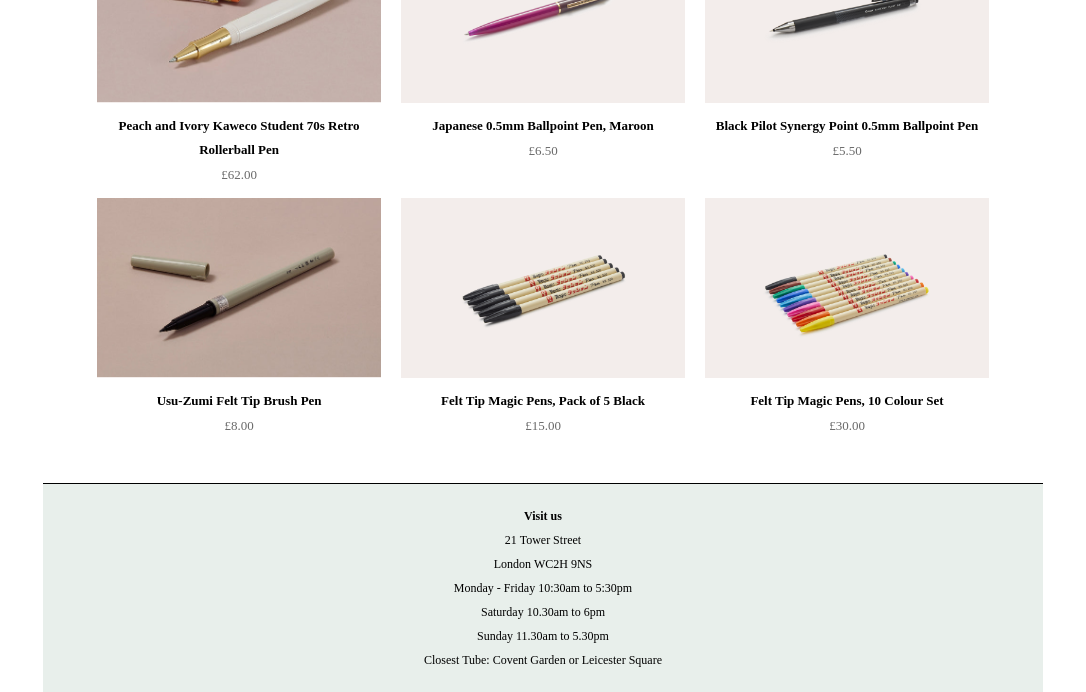 click at bounding box center (543, 288) 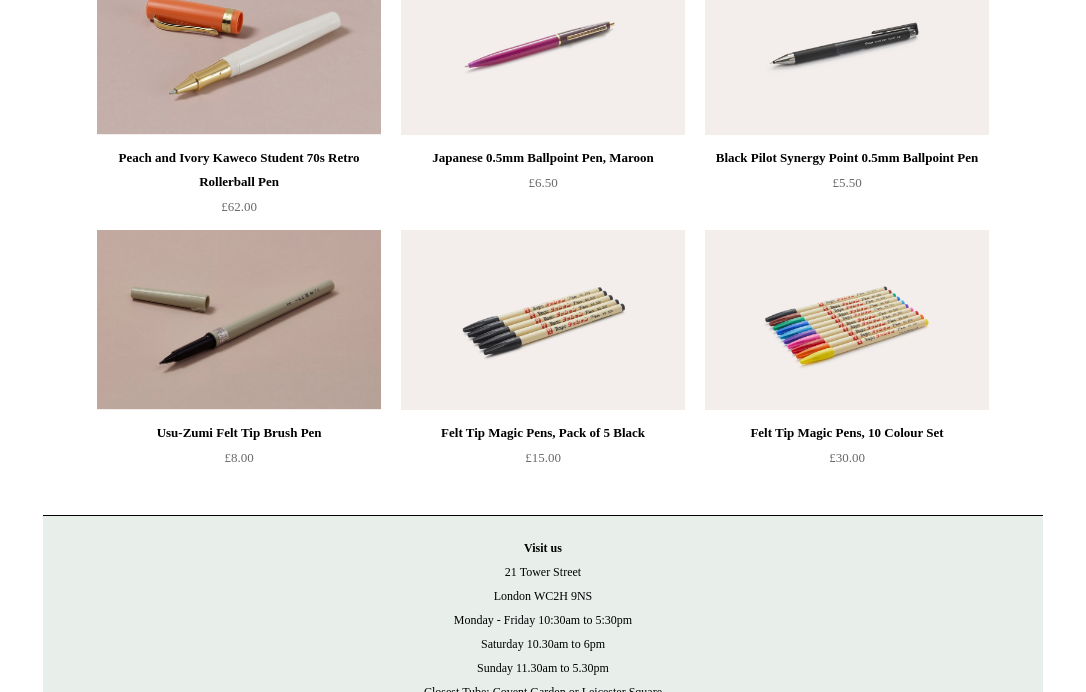 click at bounding box center (239, 320) 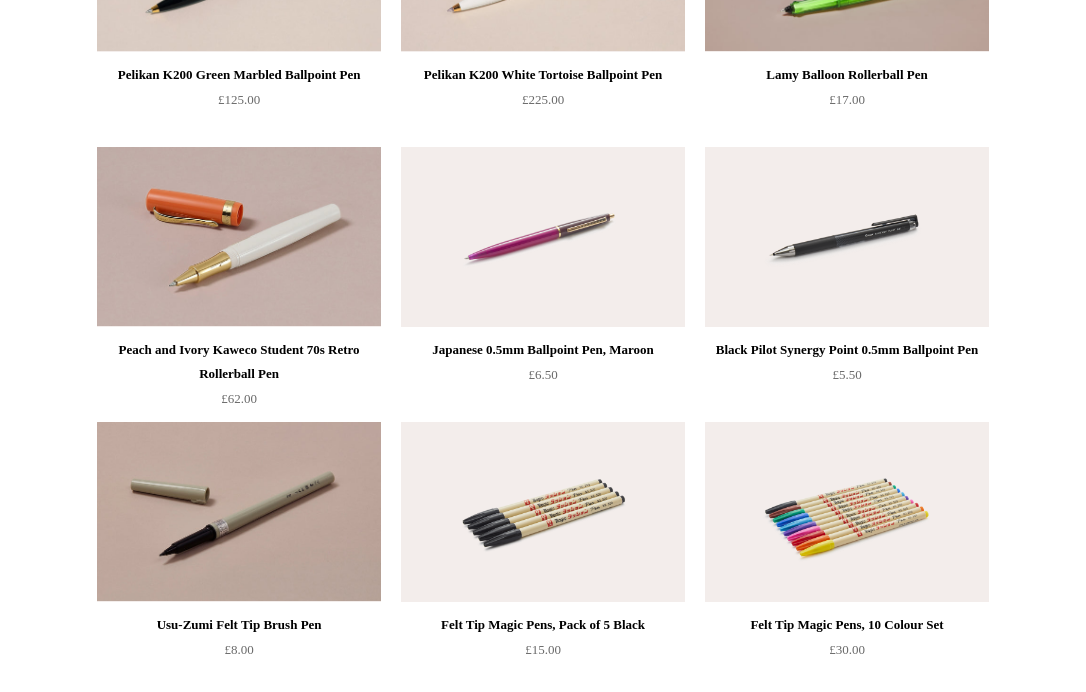 click at bounding box center (543, 237) 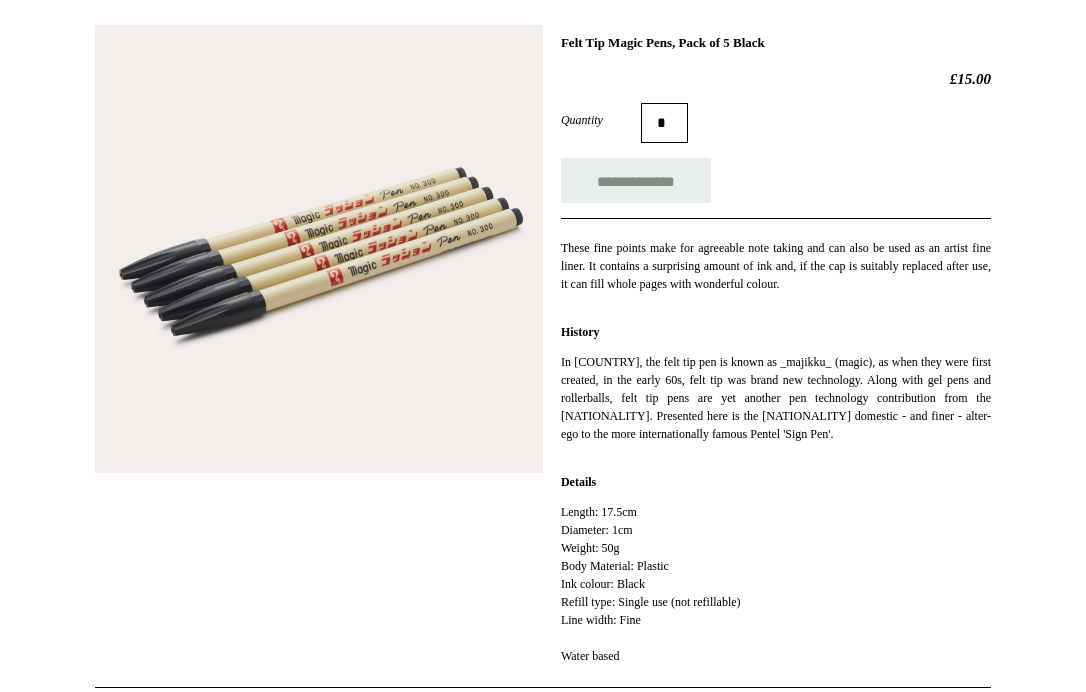 scroll, scrollTop: 272, scrollLeft: 0, axis: vertical 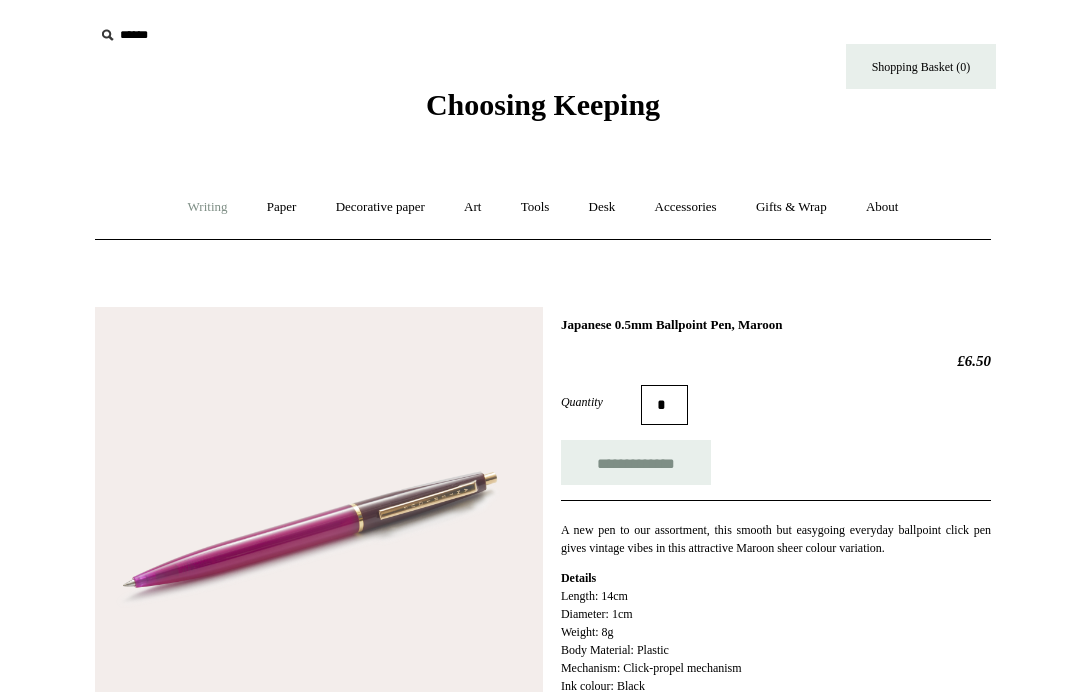 click on "Writing +" at bounding box center [208, 207] 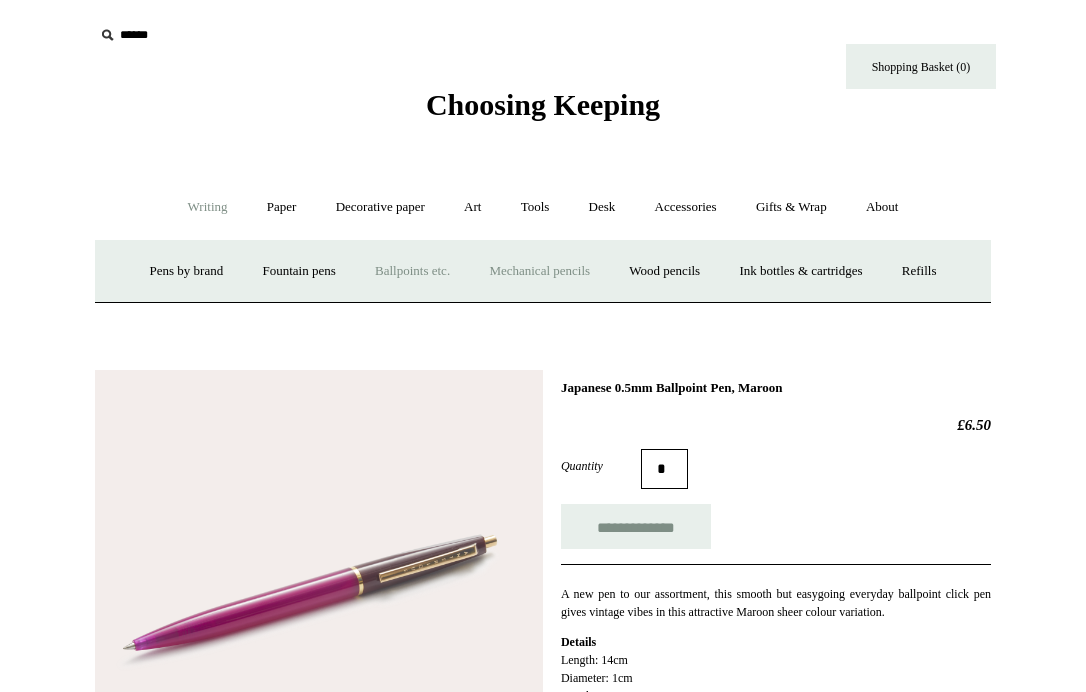 click on "Mechanical pencils +" at bounding box center [539, 271] 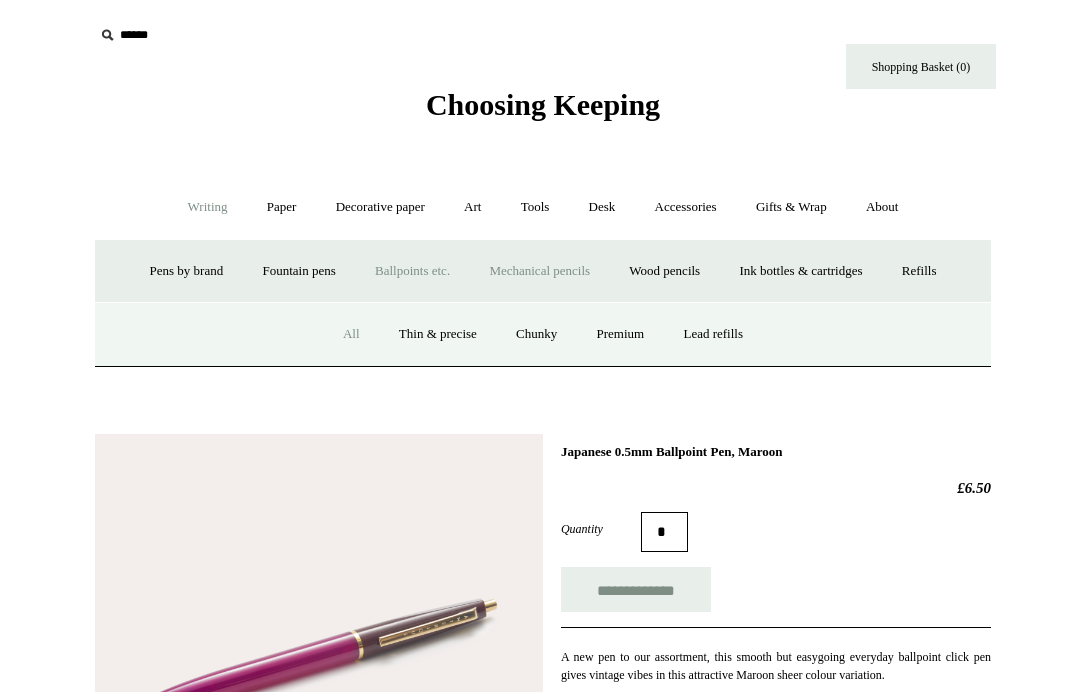 click on "All" at bounding box center (351, 334) 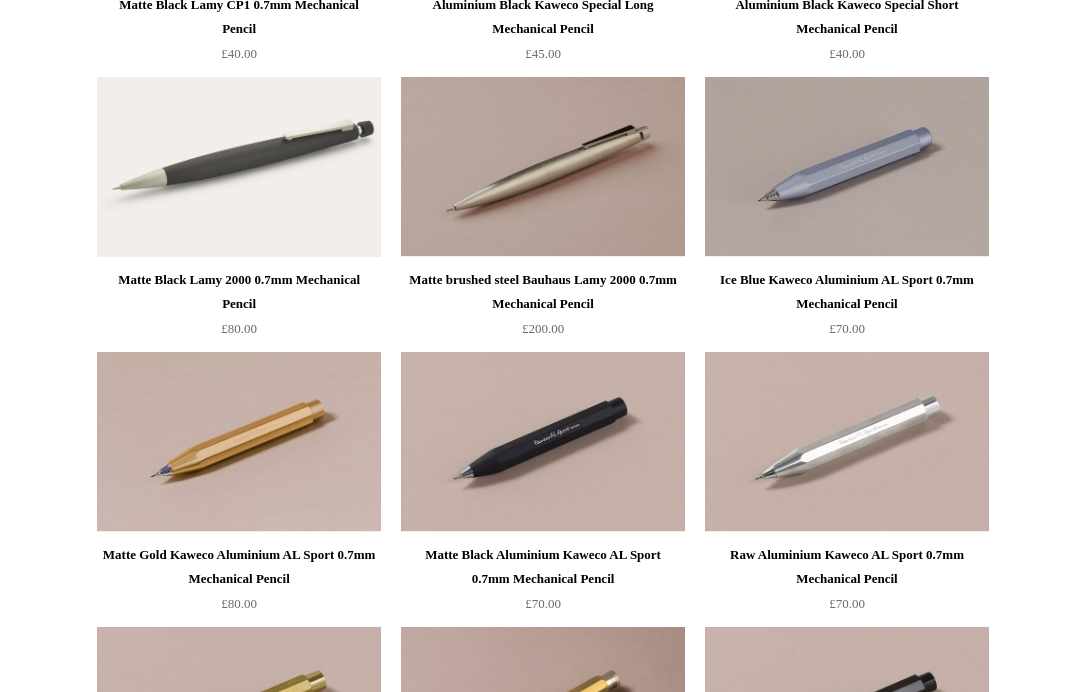 scroll, scrollTop: 0, scrollLeft: 0, axis: both 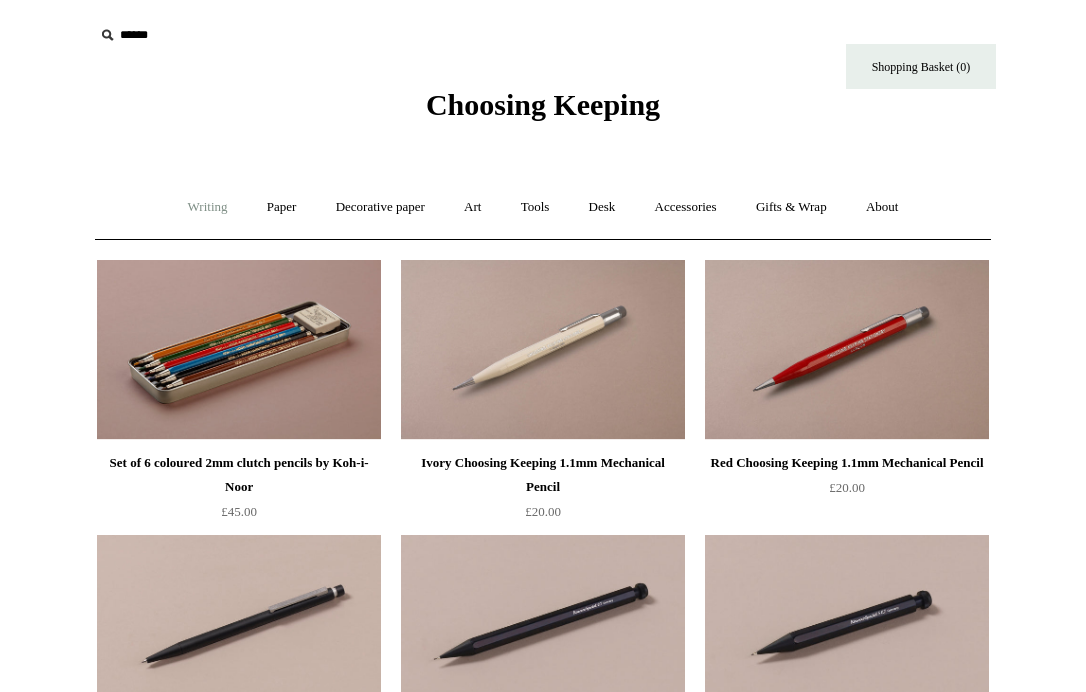 click on "Writing +" at bounding box center [208, 207] 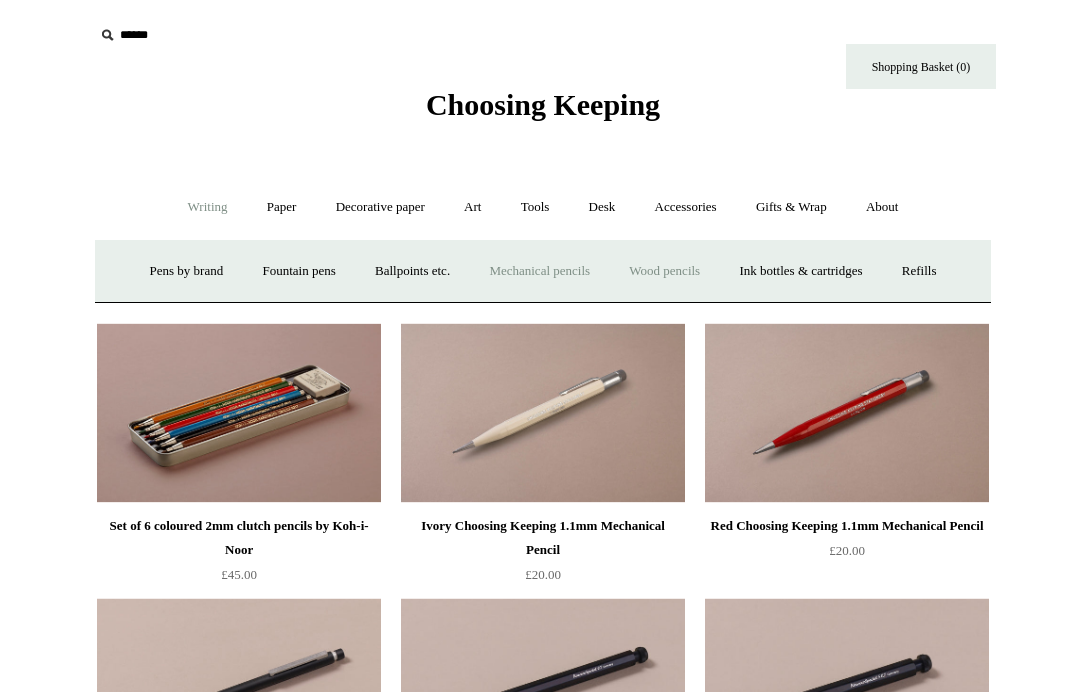 click on "Wood pencils +" at bounding box center [664, 271] 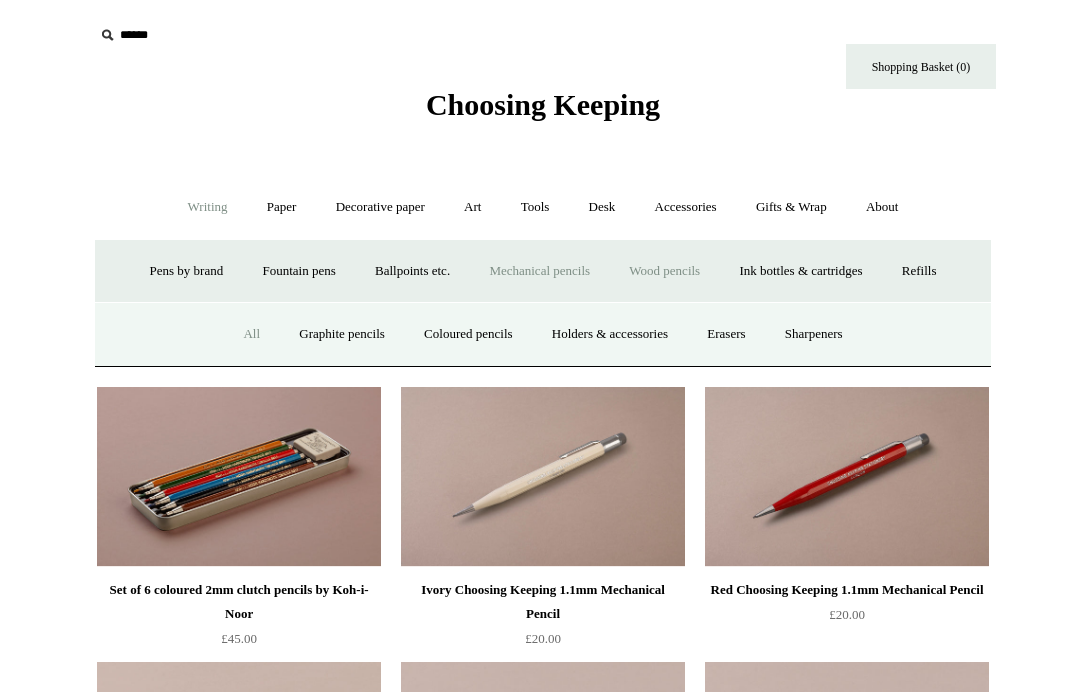 click on "All" at bounding box center (251, 334) 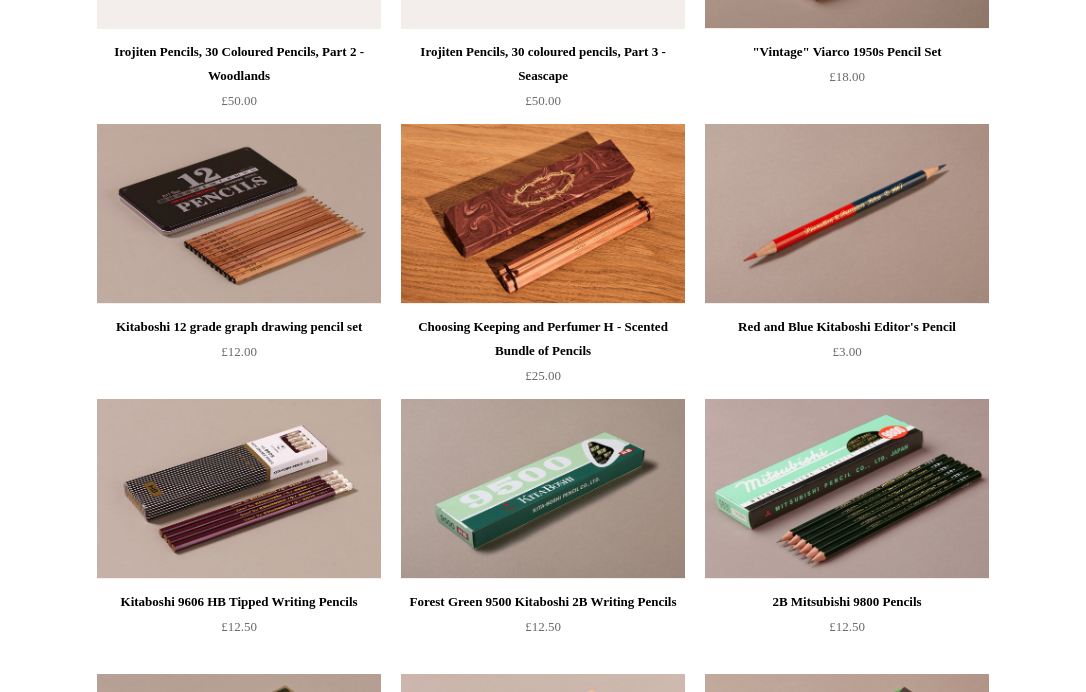 scroll, scrollTop: 0, scrollLeft: 0, axis: both 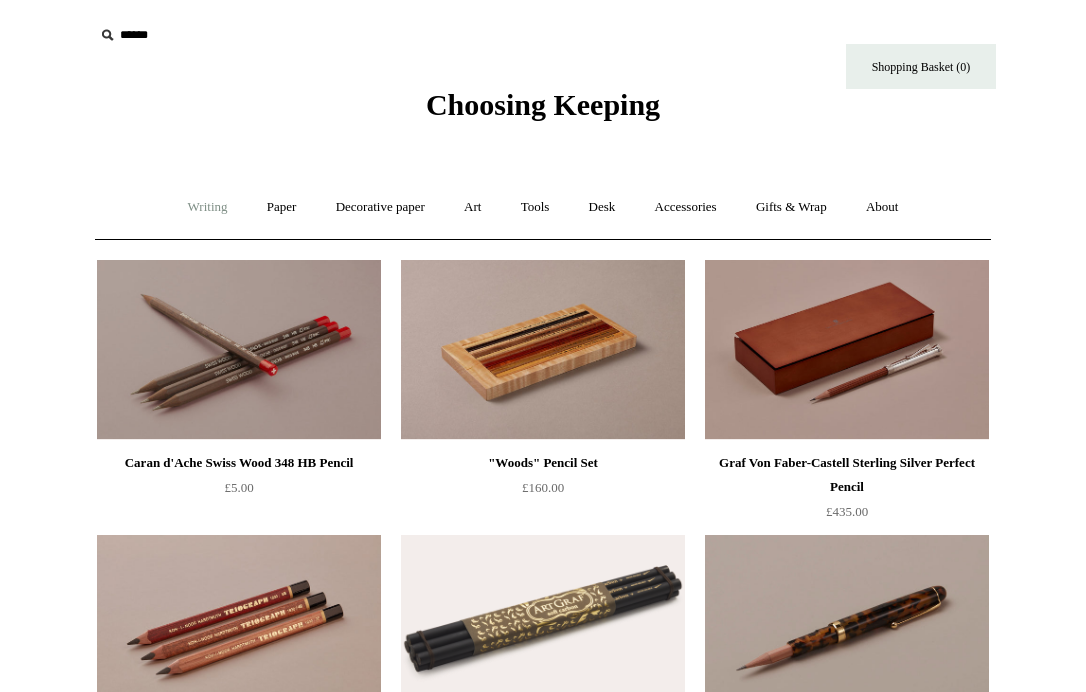 click on "Writing +" at bounding box center (208, 207) 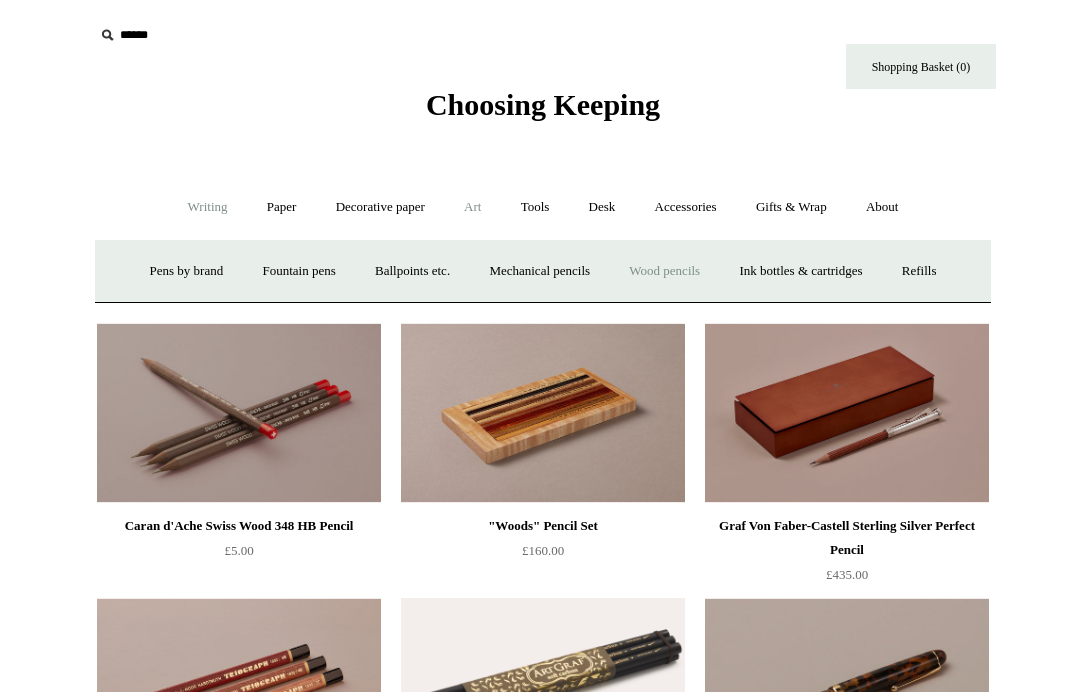 click on "Art +" at bounding box center [472, 207] 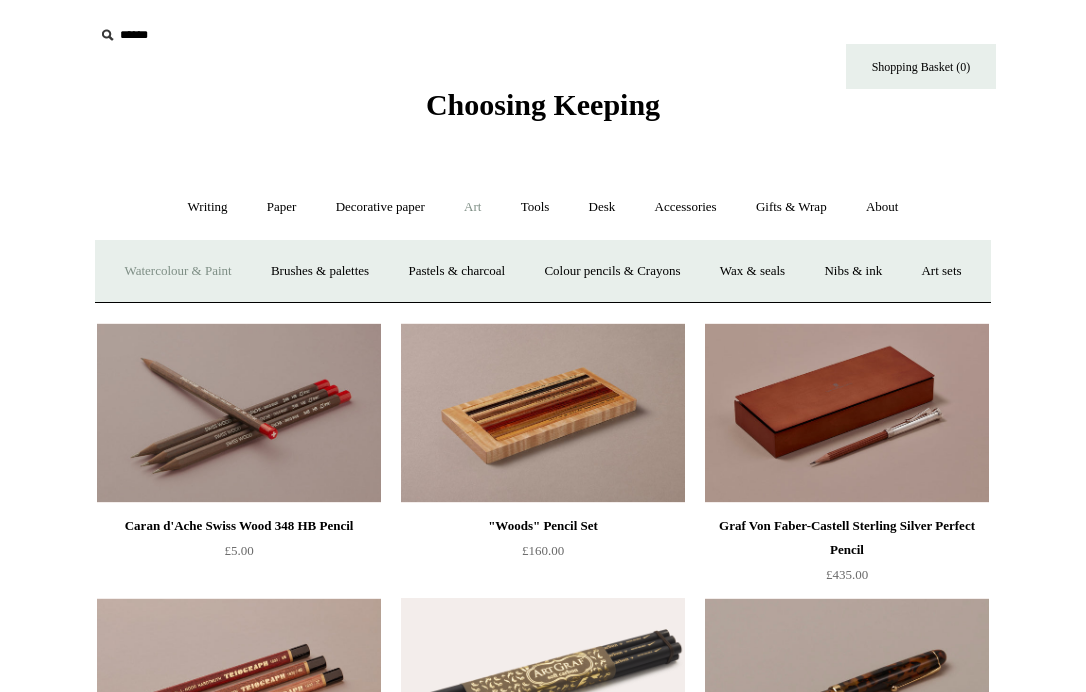 click on "Watercolour & Paint" at bounding box center [177, 271] 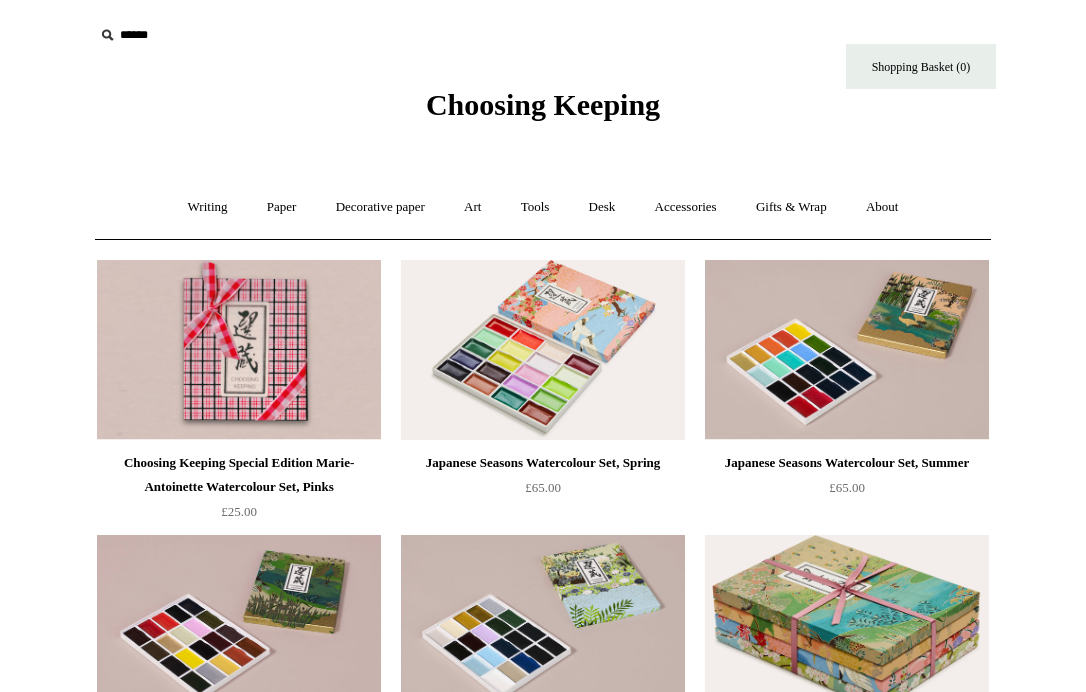 scroll, scrollTop: 0, scrollLeft: 0, axis: both 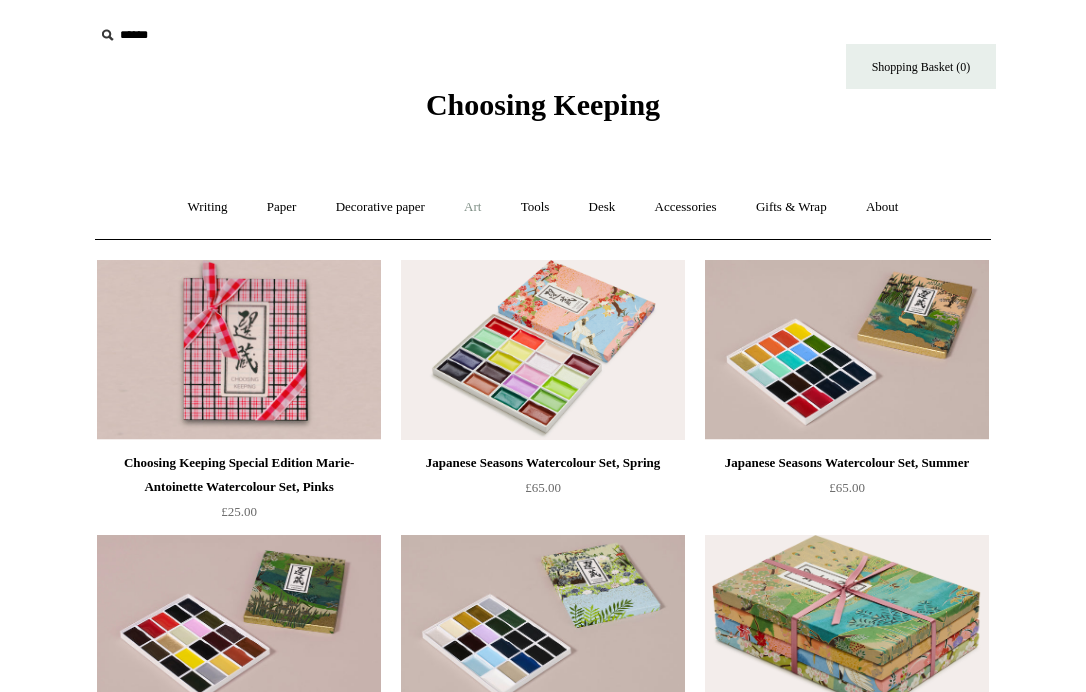 click on "Art +" at bounding box center [472, 207] 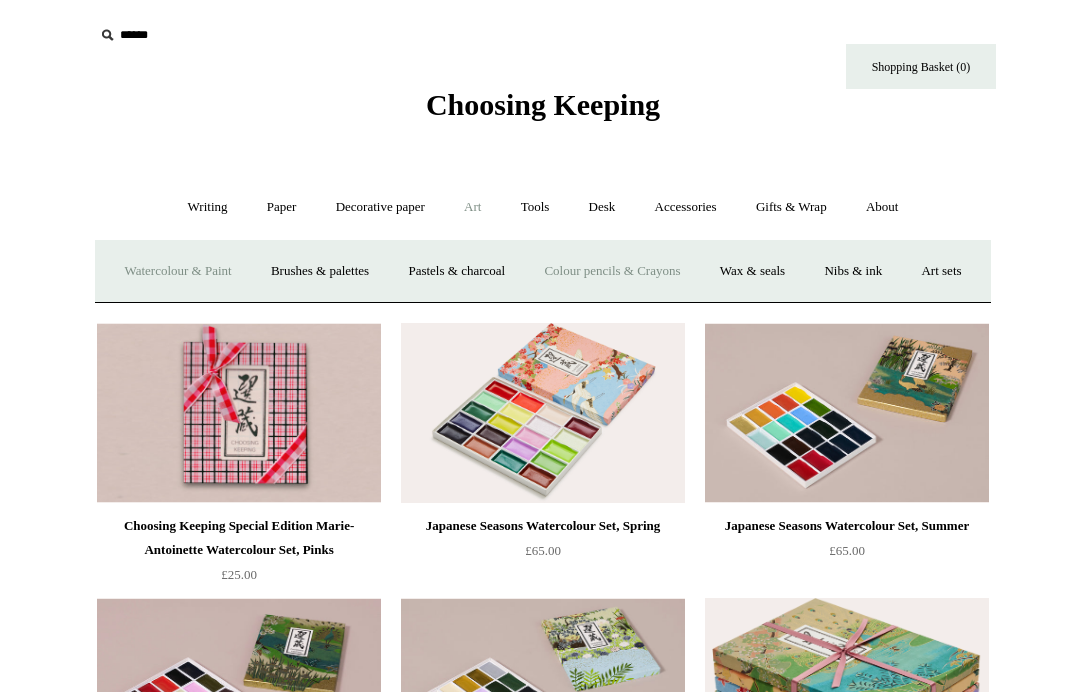 click on "Colour pencils & Crayons" at bounding box center (612, 271) 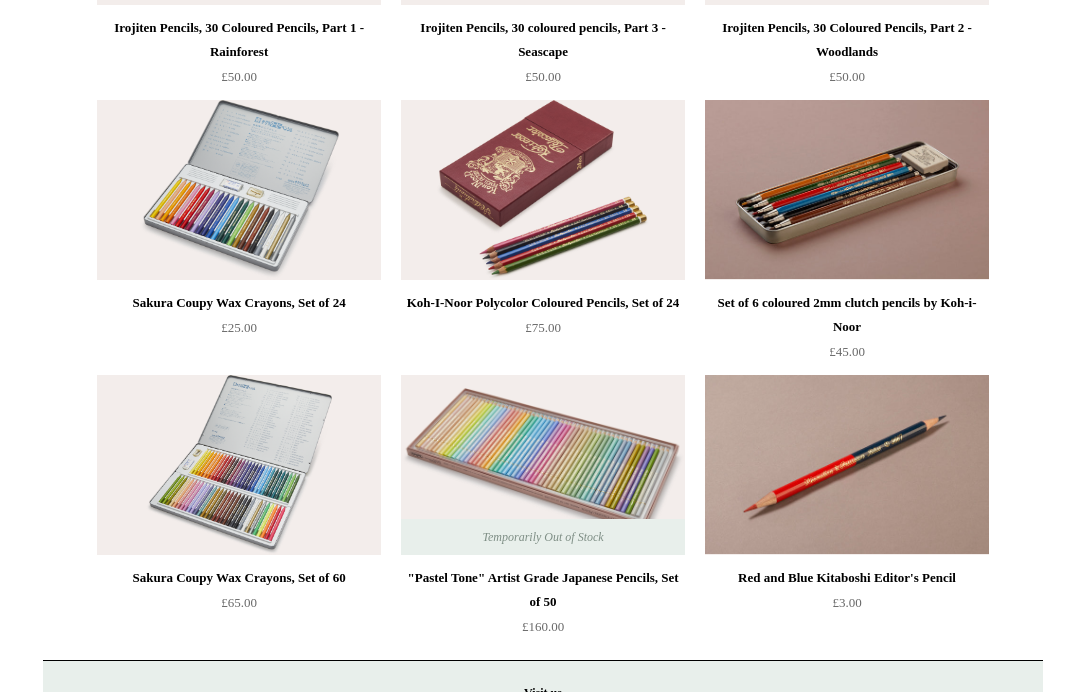 scroll, scrollTop: 416, scrollLeft: 0, axis: vertical 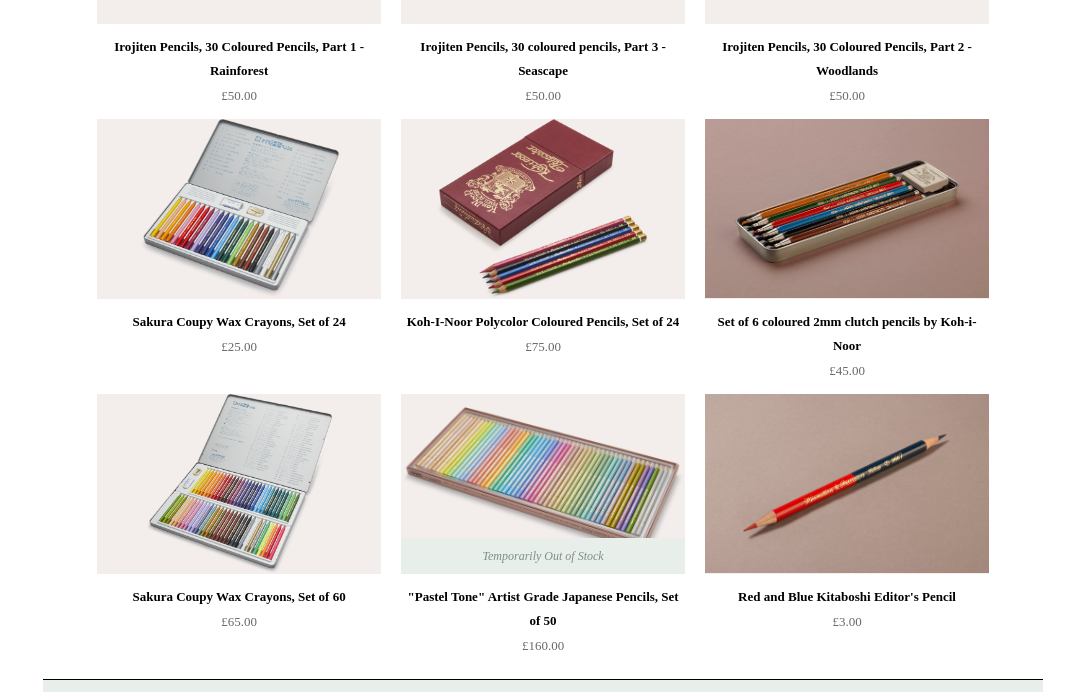 click at bounding box center (239, 484) 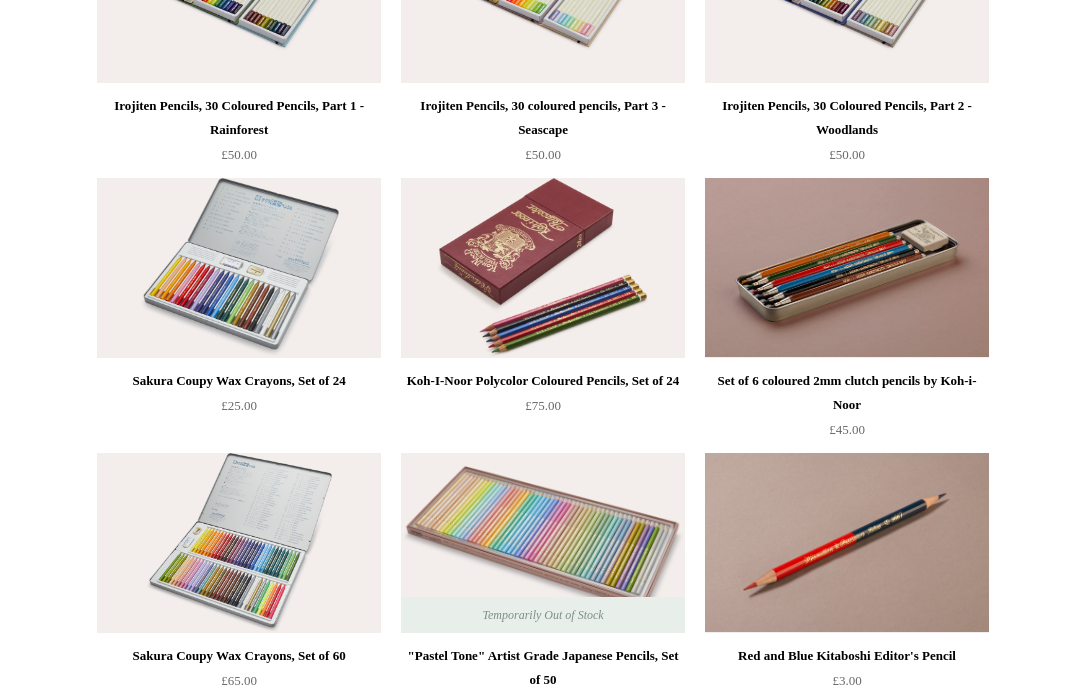 scroll, scrollTop: 240, scrollLeft: 0, axis: vertical 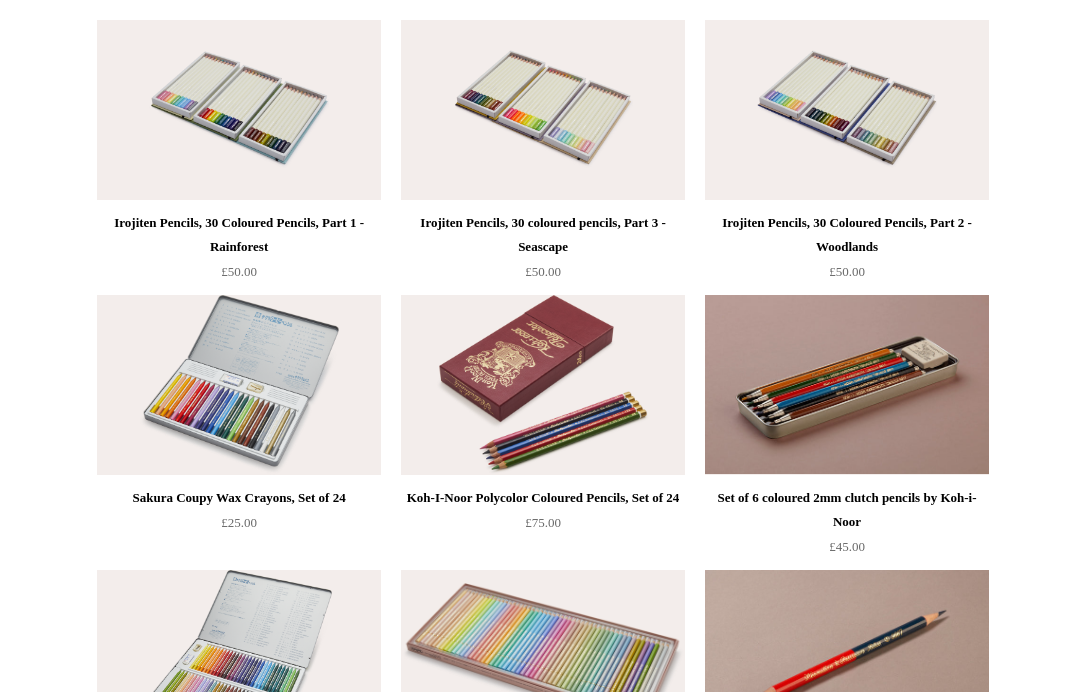 click at bounding box center (239, 385) 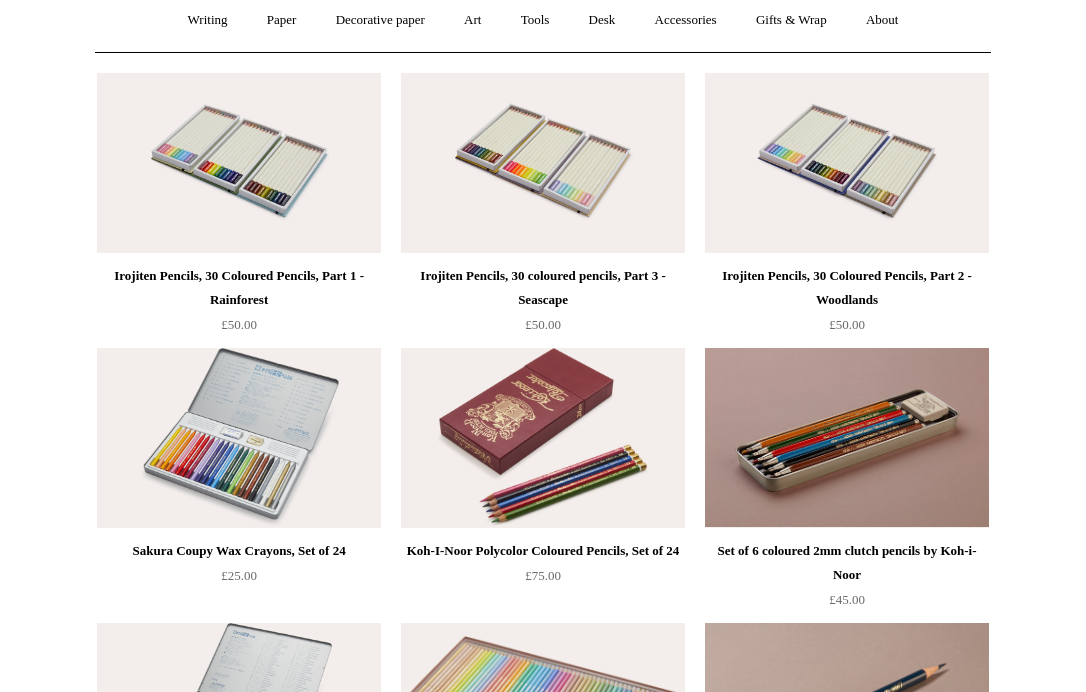 scroll, scrollTop: 176, scrollLeft: 0, axis: vertical 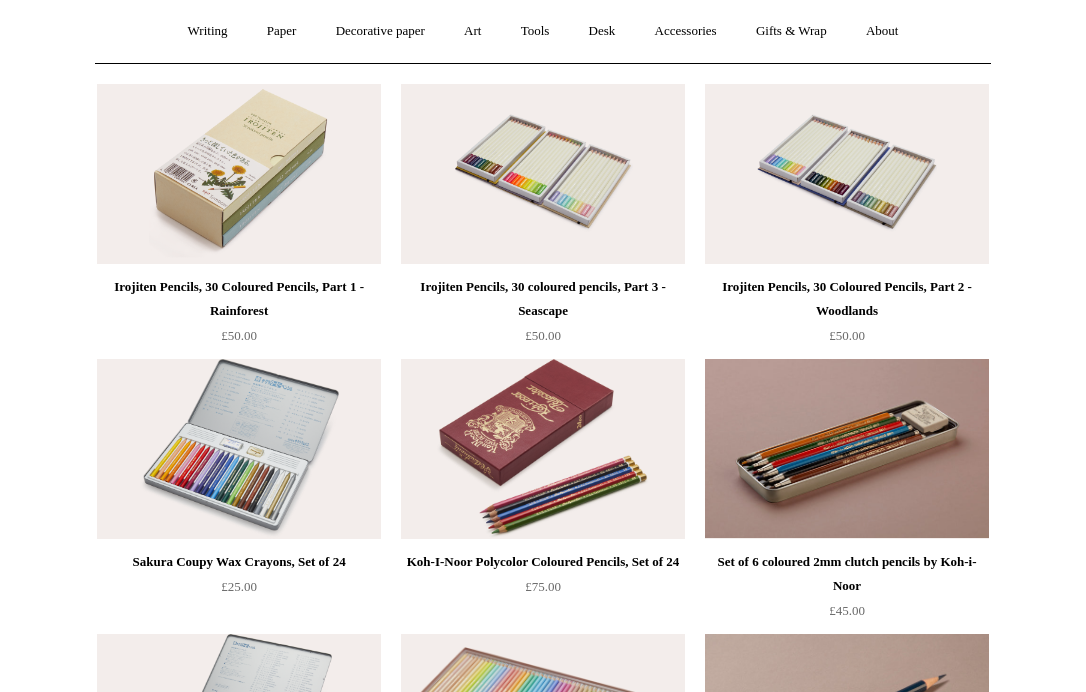 click at bounding box center [239, 174] 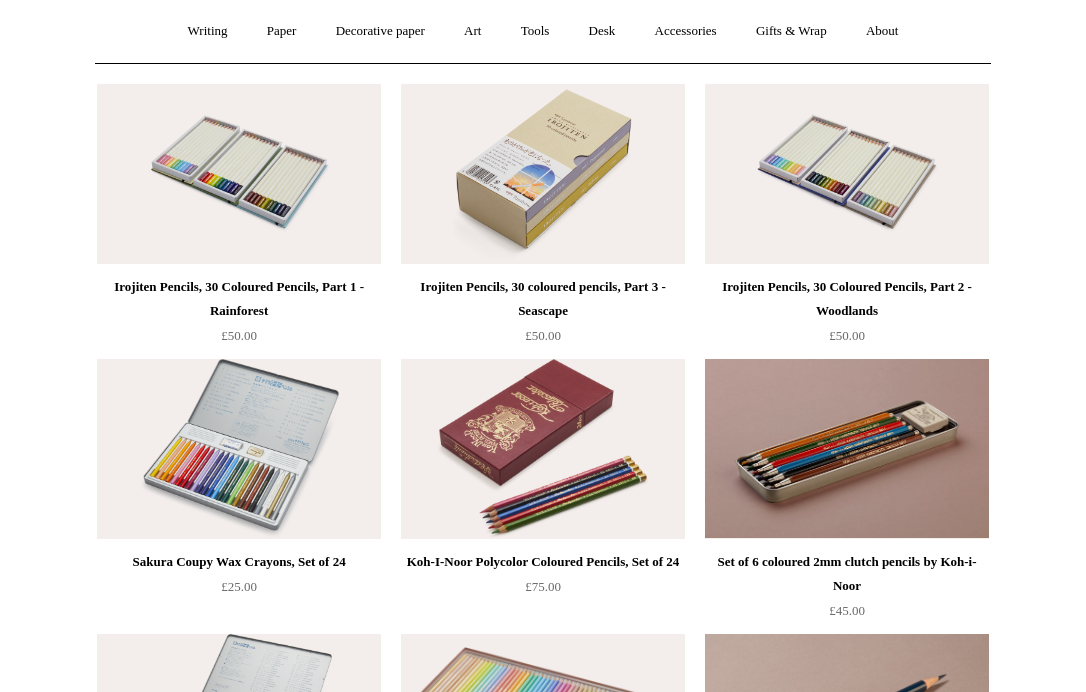 click at bounding box center [543, 174] 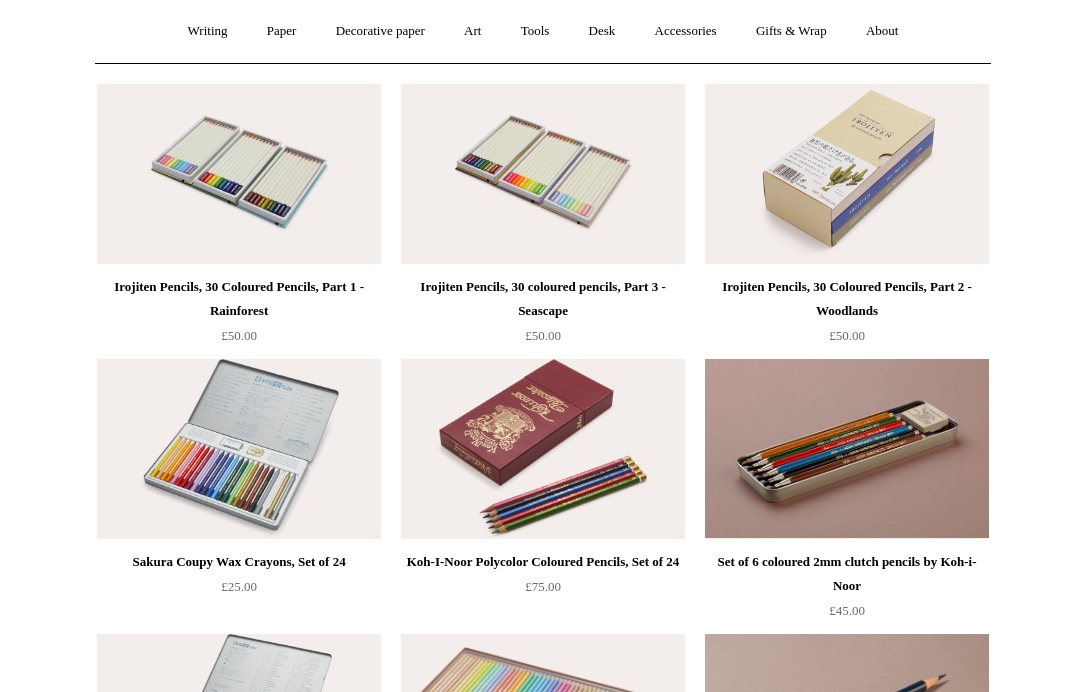 click at bounding box center [847, 174] 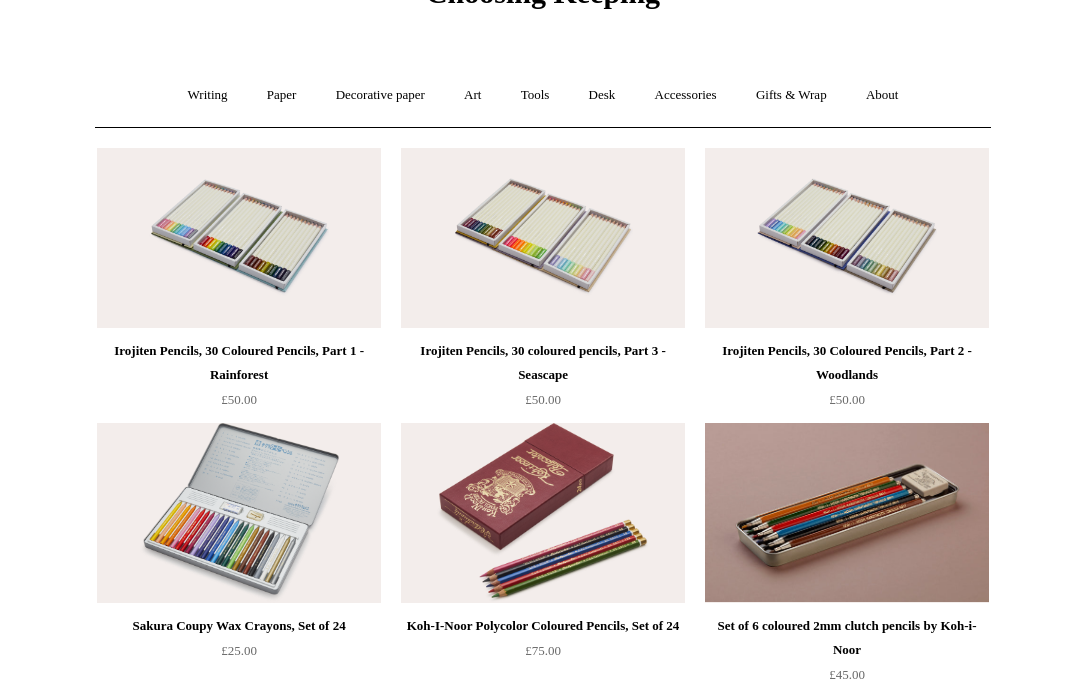 scroll, scrollTop: 0, scrollLeft: 0, axis: both 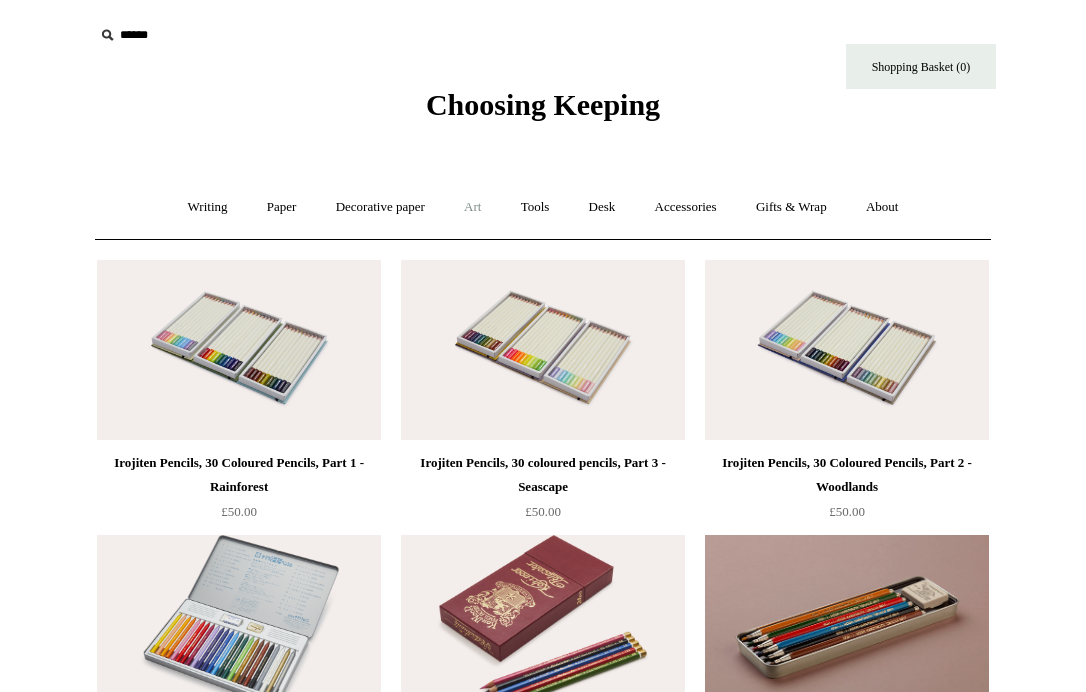 click on "Art +" at bounding box center [472, 207] 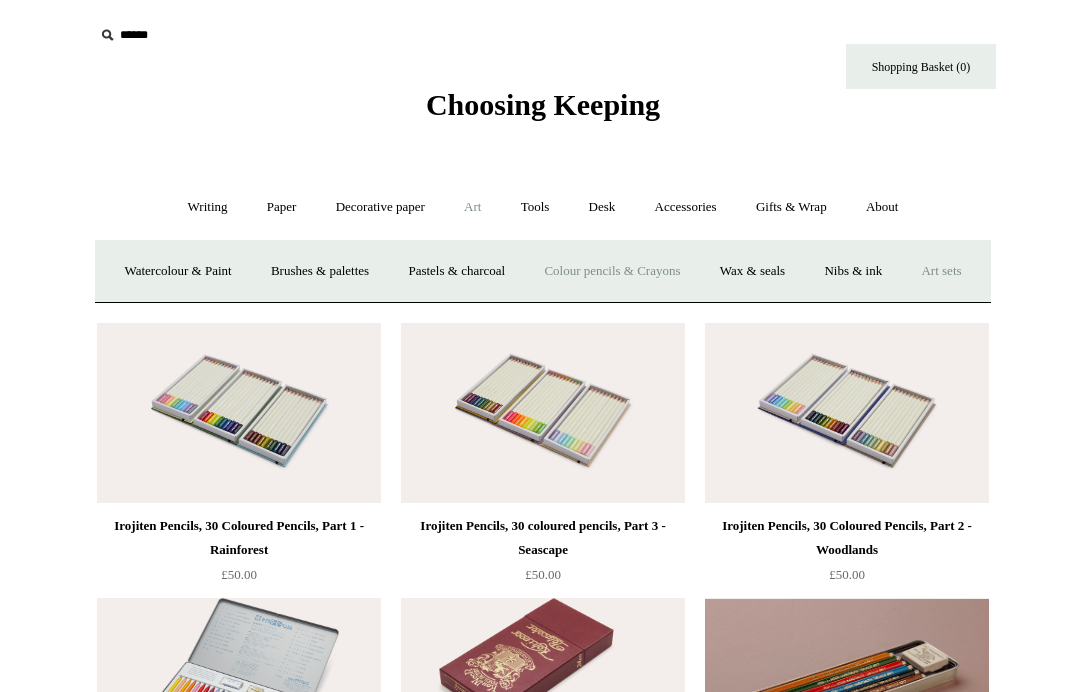 click on "Art sets" at bounding box center (941, 271) 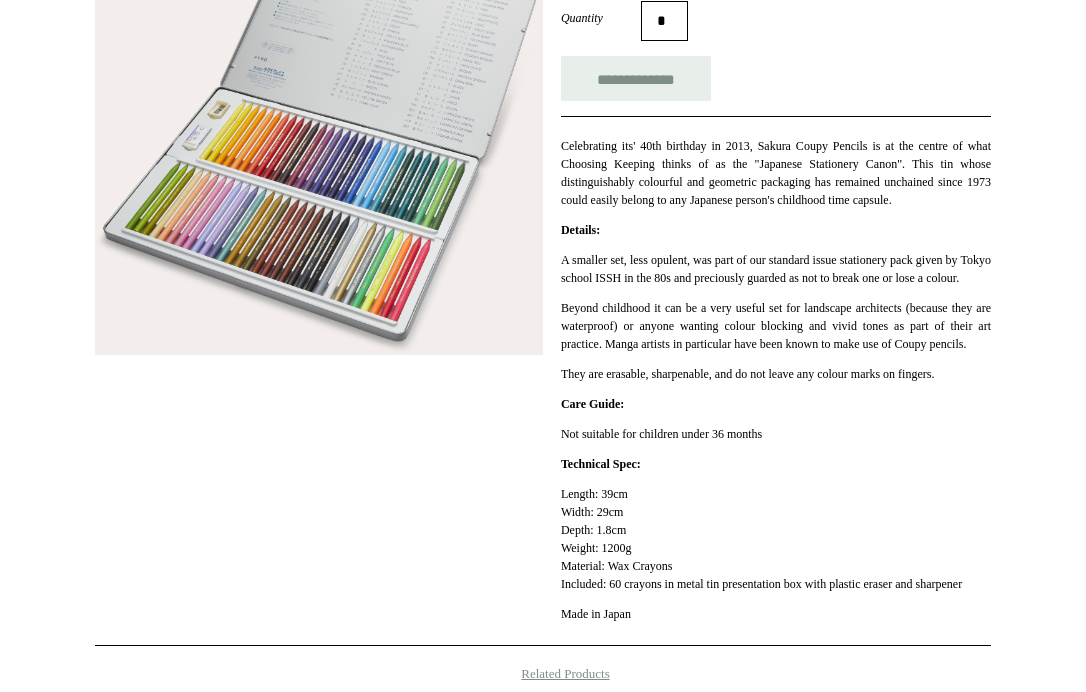 scroll, scrollTop: 304, scrollLeft: 0, axis: vertical 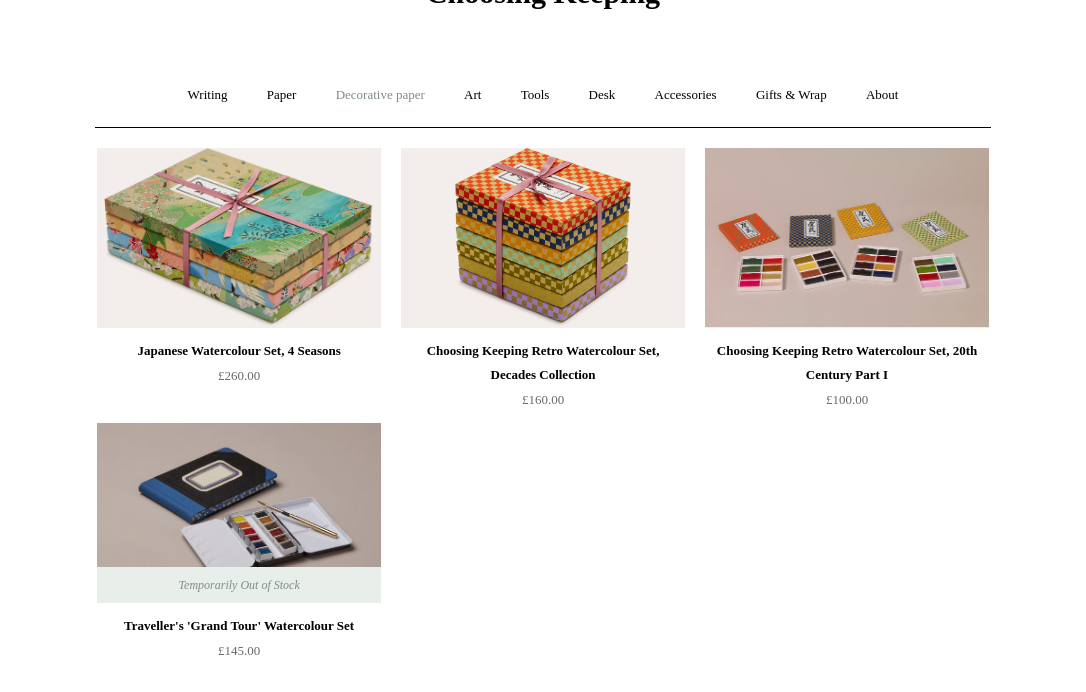 click on "Decorative paper +" at bounding box center (380, 95) 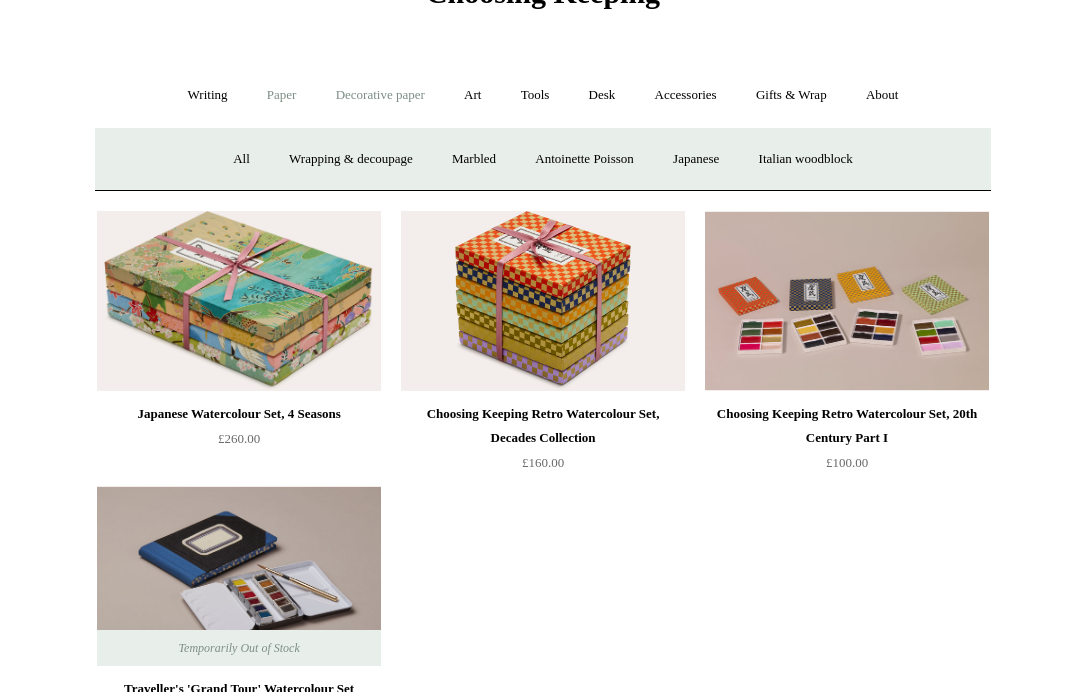 click on "Paper +" at bounding box center [282, 95] 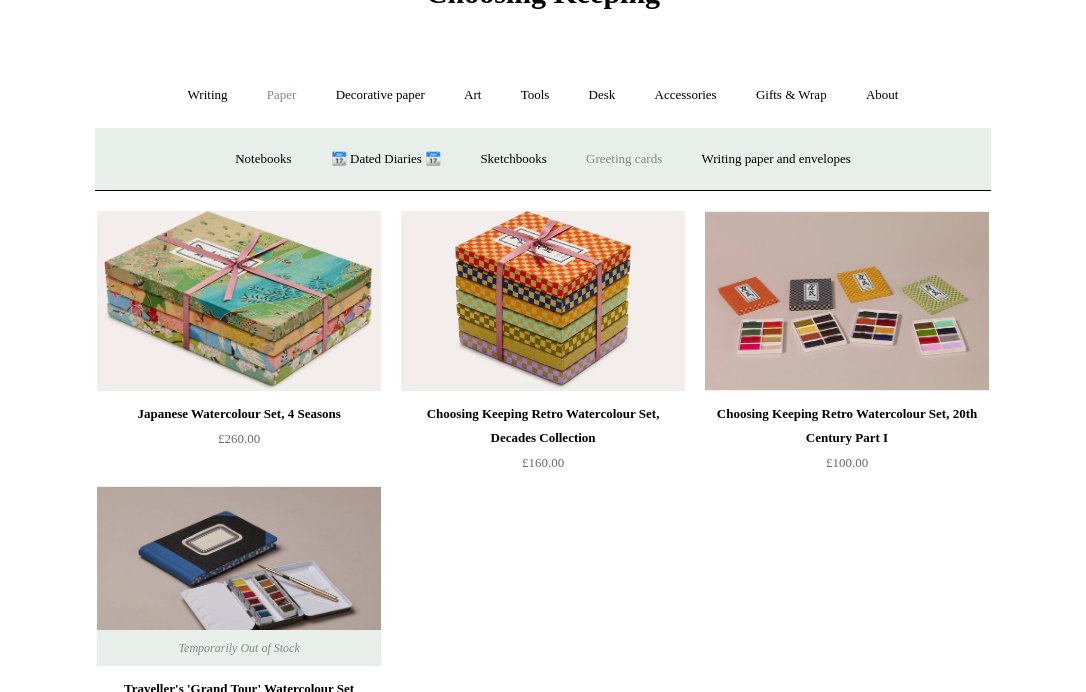 click on "Greeting cards +" at bounding box center [624, 159] 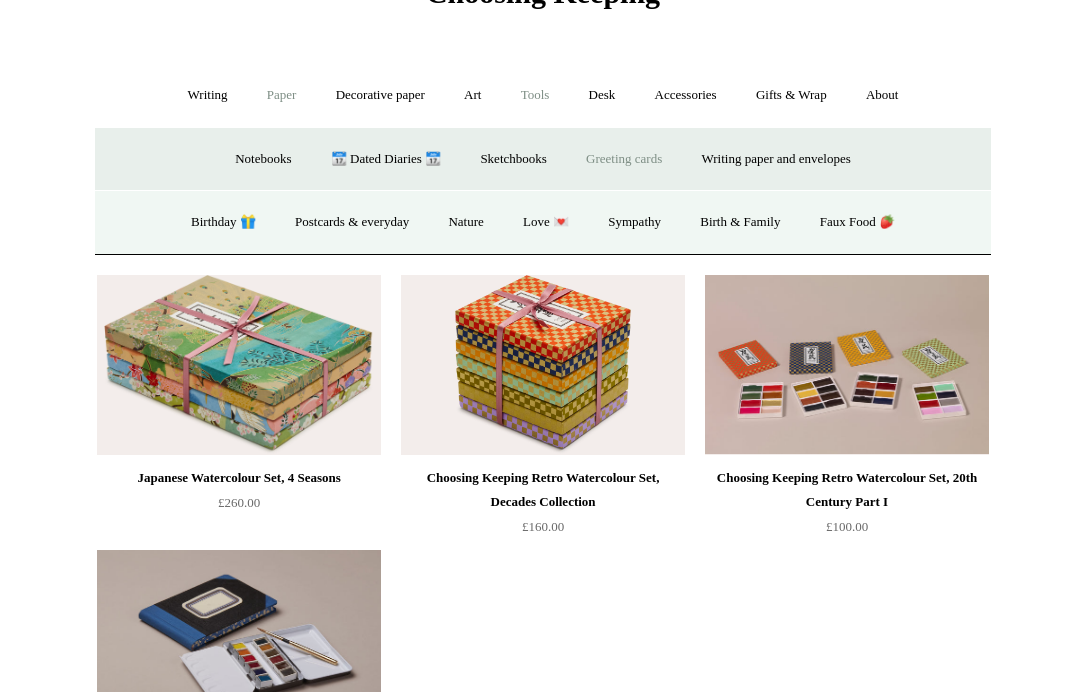 click on "Tools +" at bounding box center [535, 95] 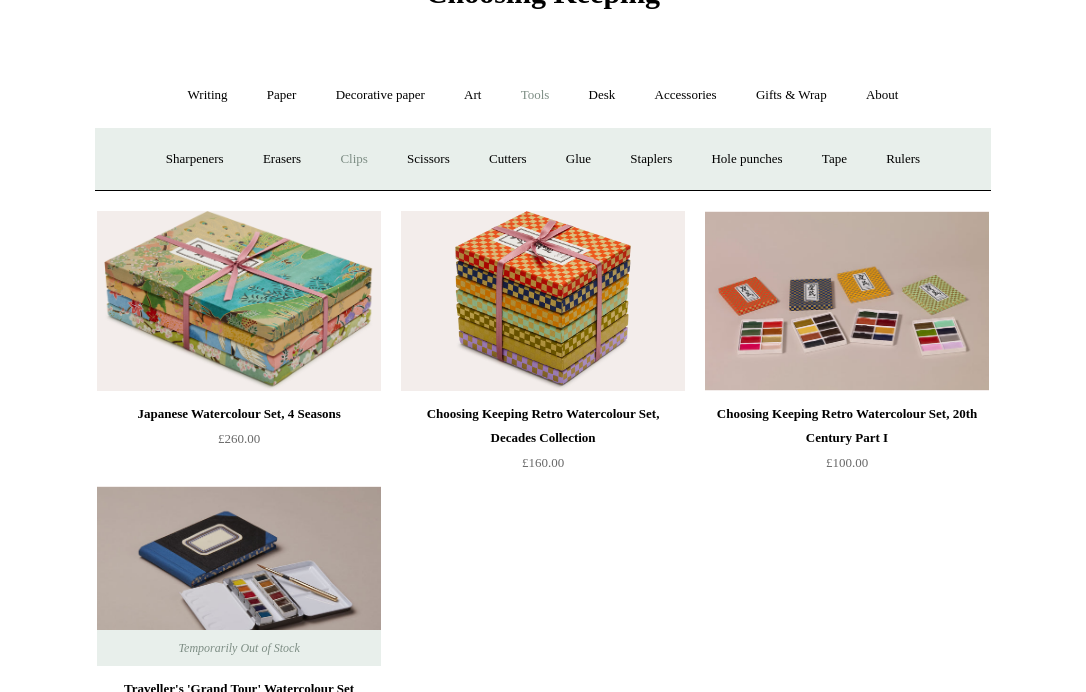 click on "Clips +" at bounding box center [353, 159] 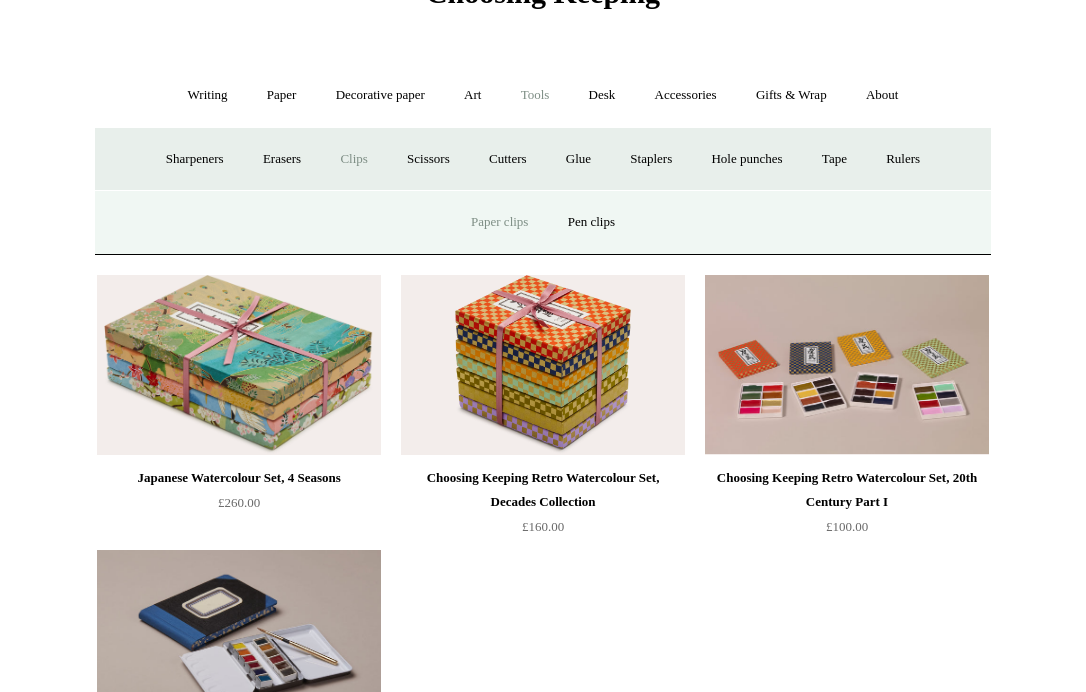 click on "Paper clips" at bounding box center (499, 222) 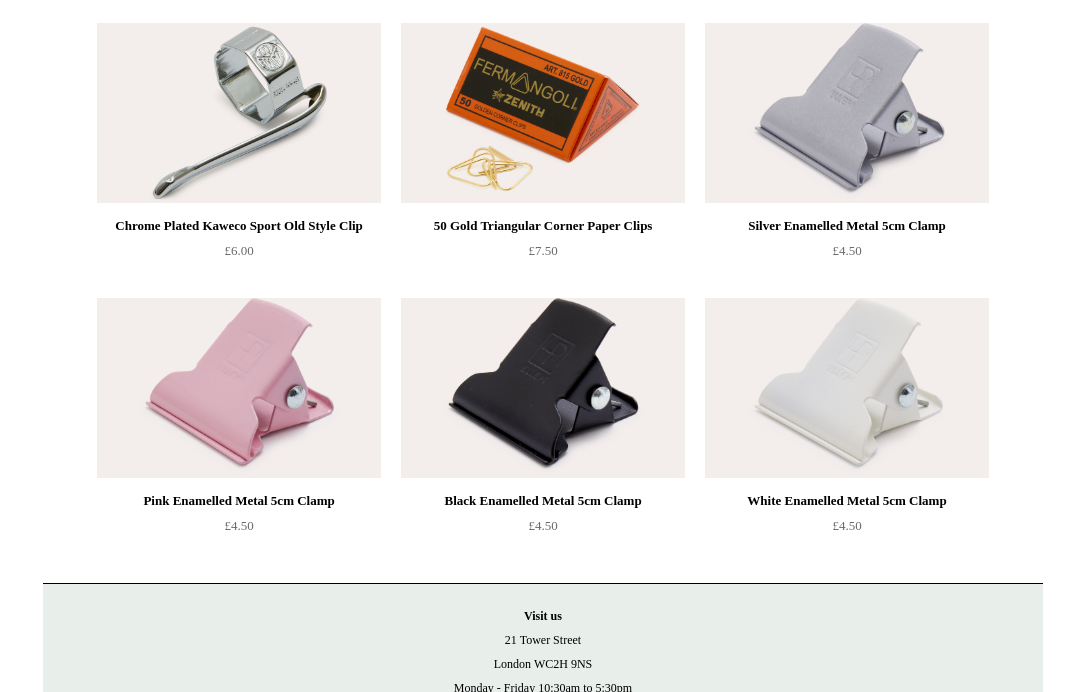 scroll, scrollTop: 496, scrollLeft: 0, axis: vertical 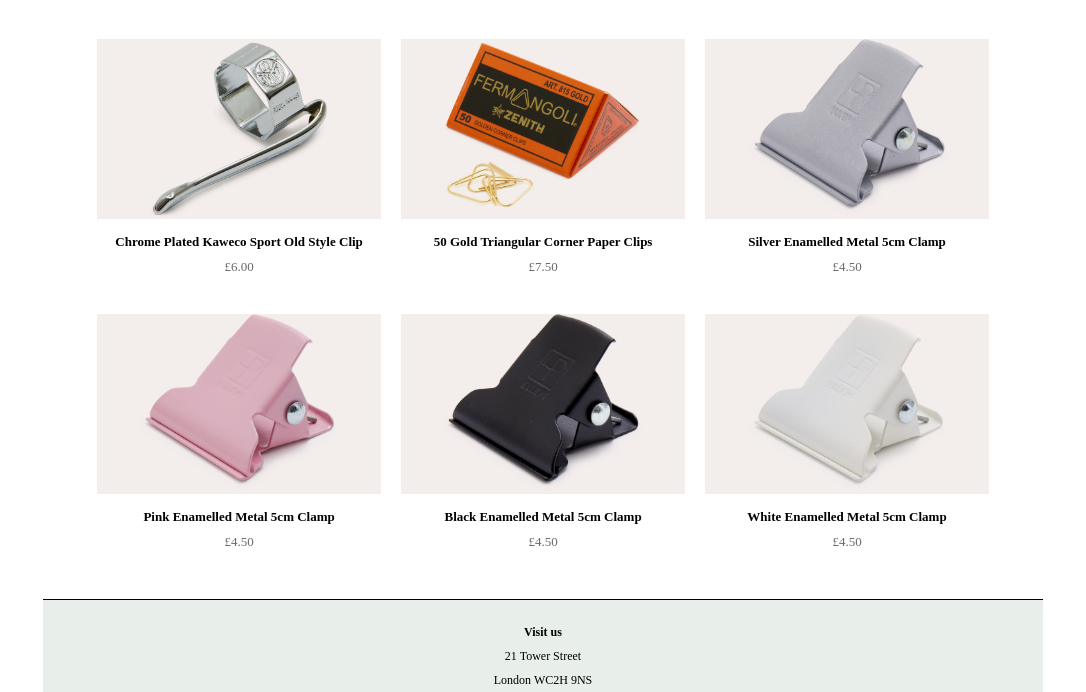 click at bounding box center (847, 129) 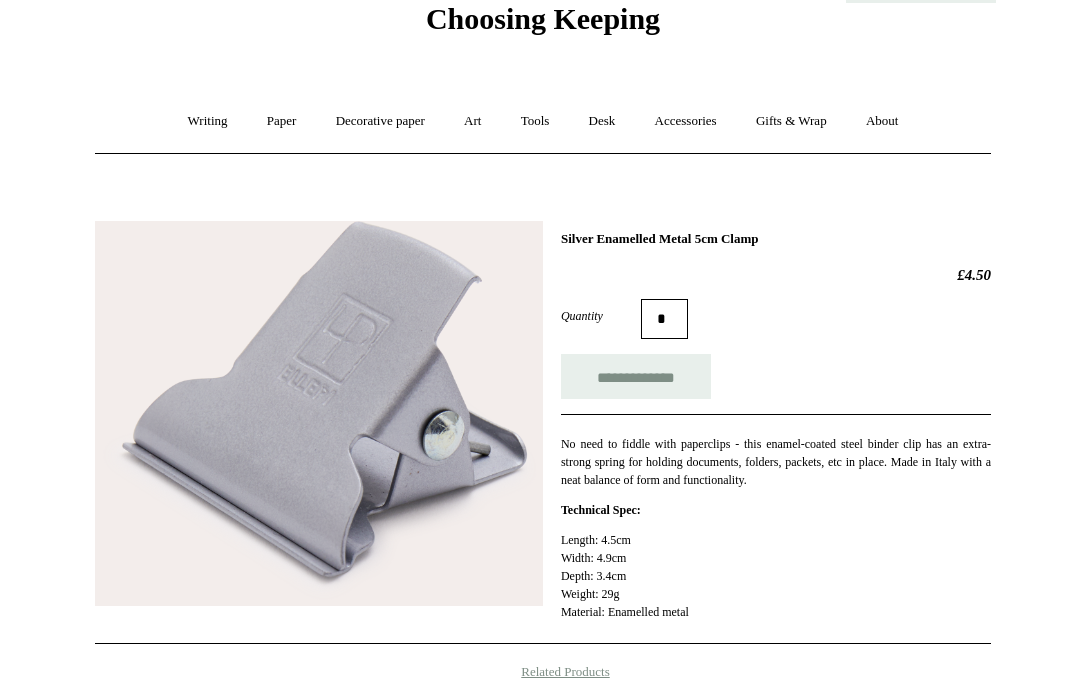 scroll, scrollTop: 96, scrollLeft: 0, axis: vertical 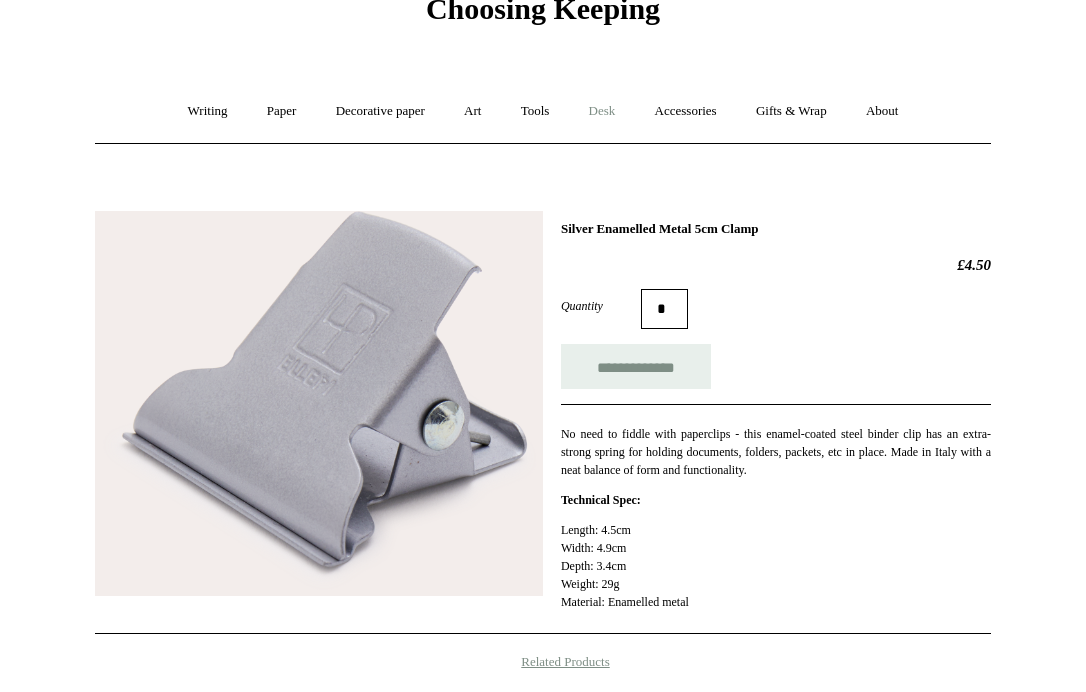click on "Desk +" at bounding box center [602, 111] 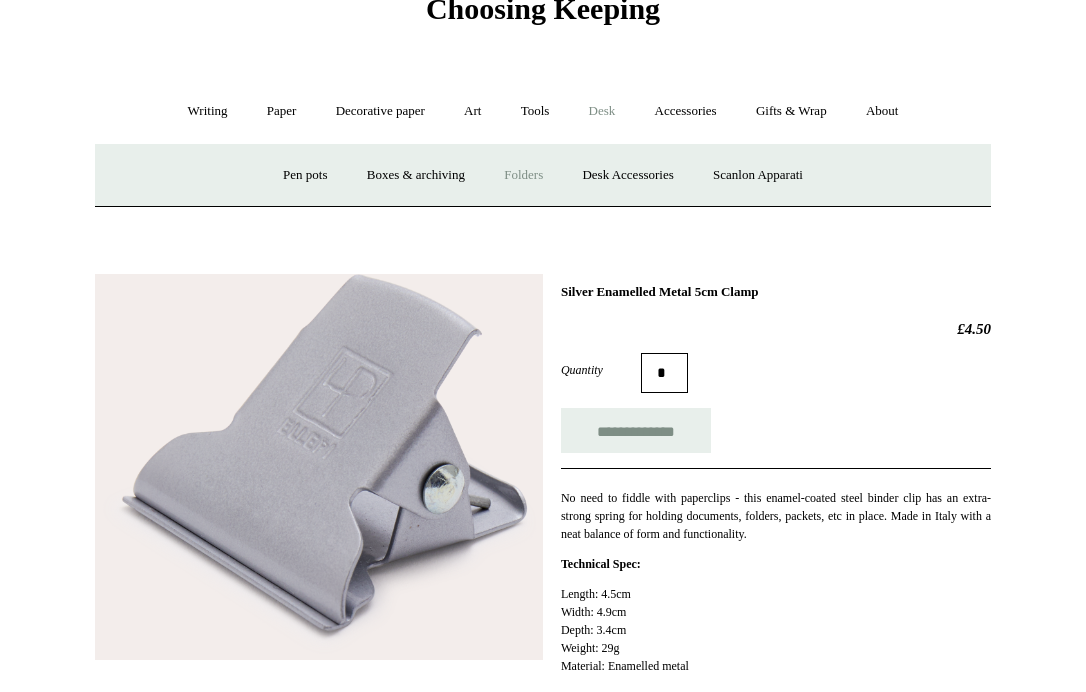 click on "Folders" at bounding box center (523, 175) 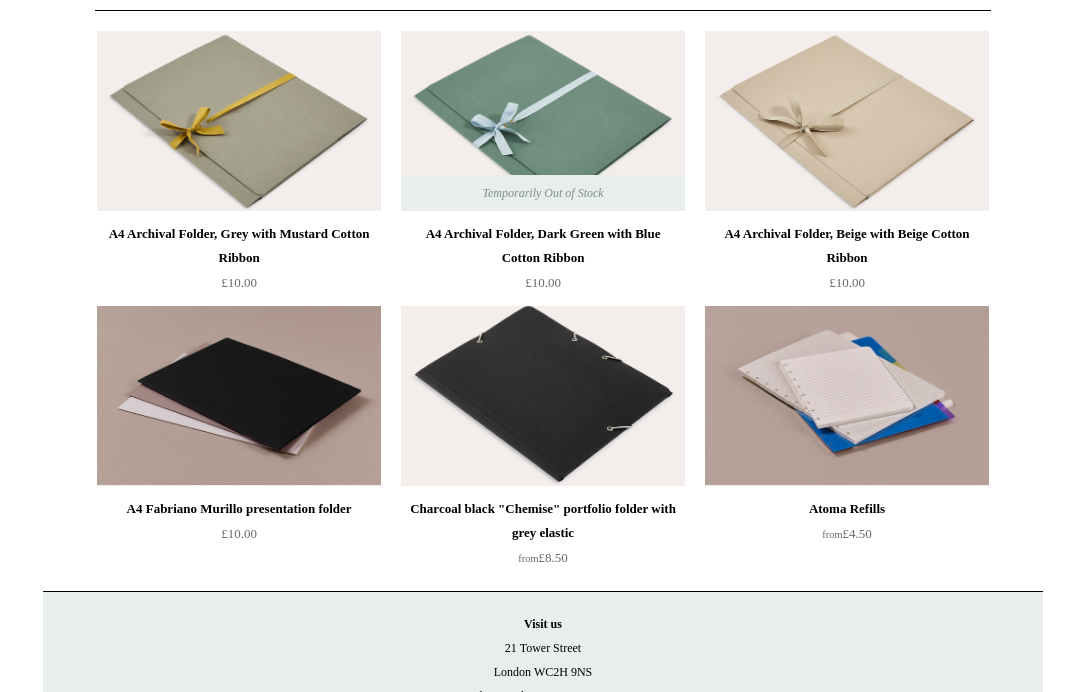 scroll, scrollTop: 128, scrollLeft: 0, axis: vertical 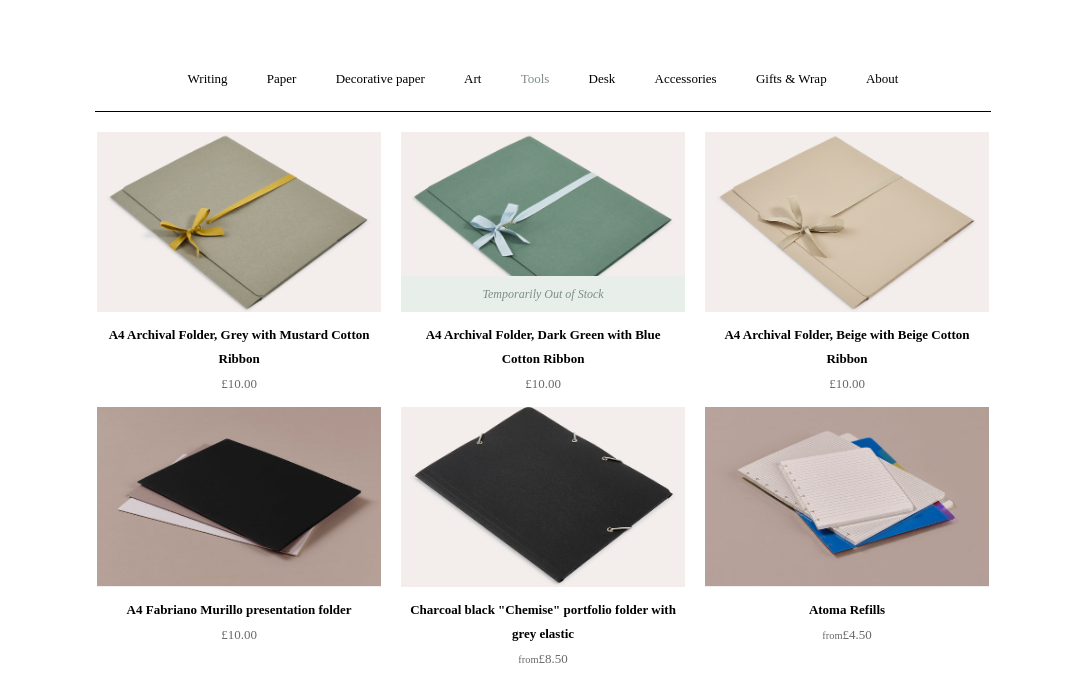 click on "Tools +" at bounding box center (535, 79) 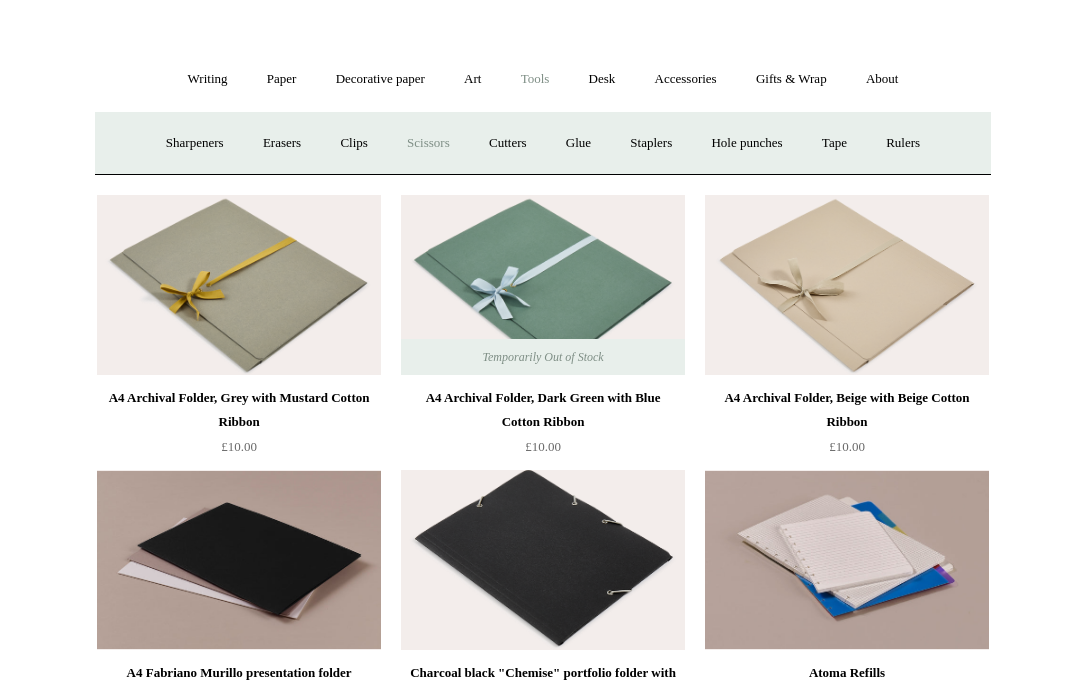 click on "Scissors" at bounding box center [428, 143] 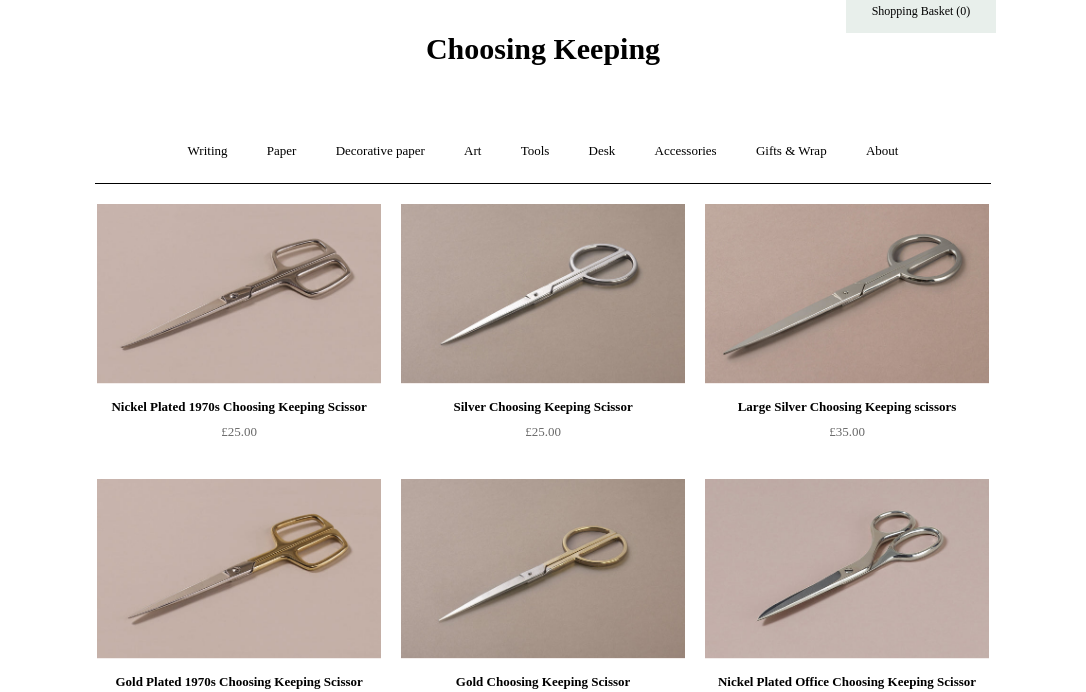 scroll, scrollTop: 64, scrollLeft: 0, axis: vertical 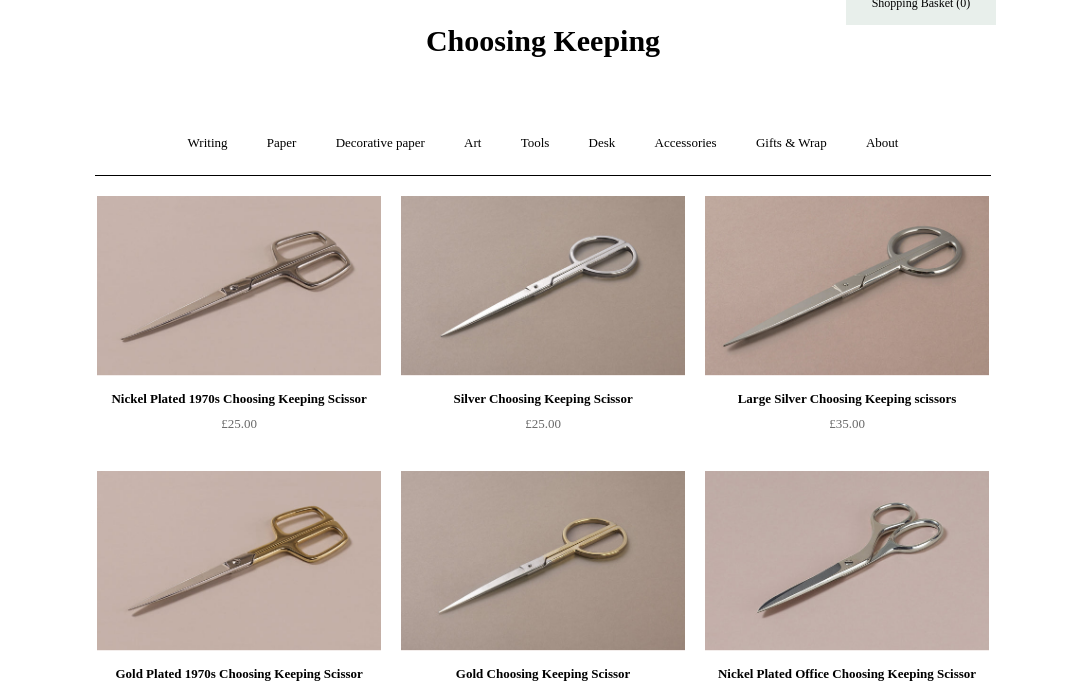 click at bounding box center [543, 286] 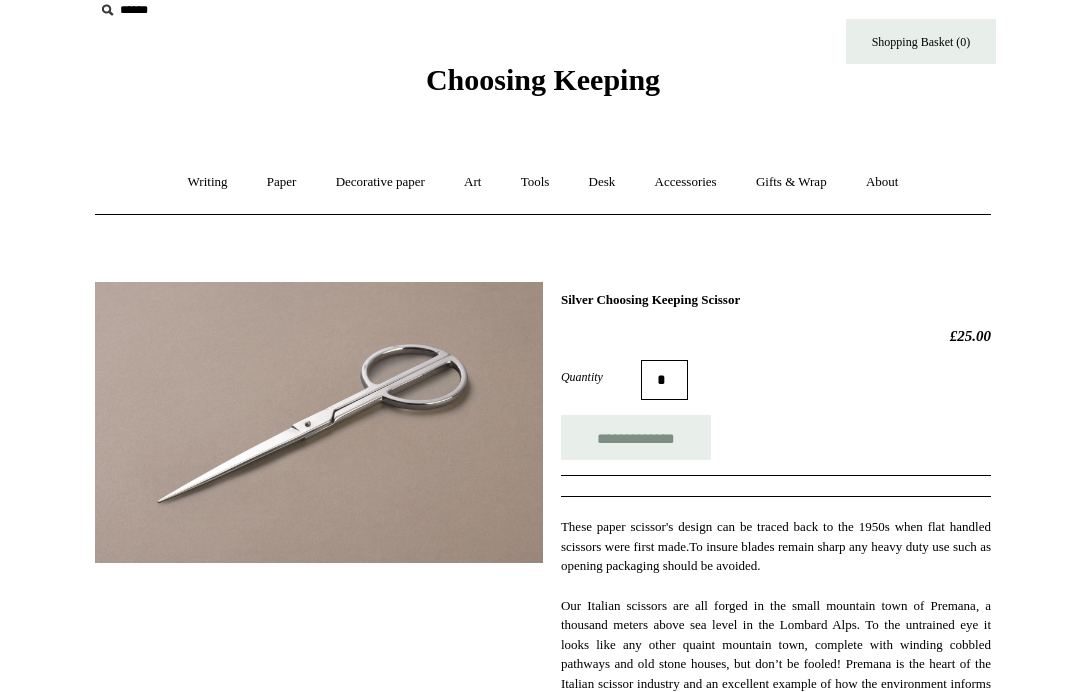 scroll, scrollTop: 32, scrollLeft: 0, axis: vertical 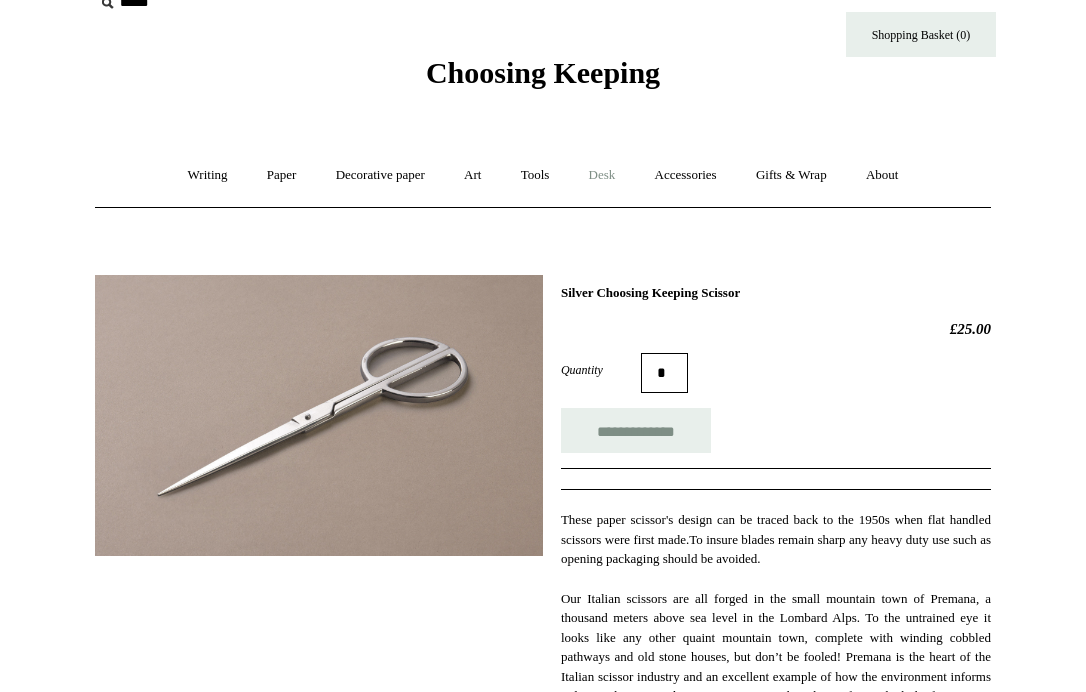 click on "Desk +" at bounding box center (602, 175) 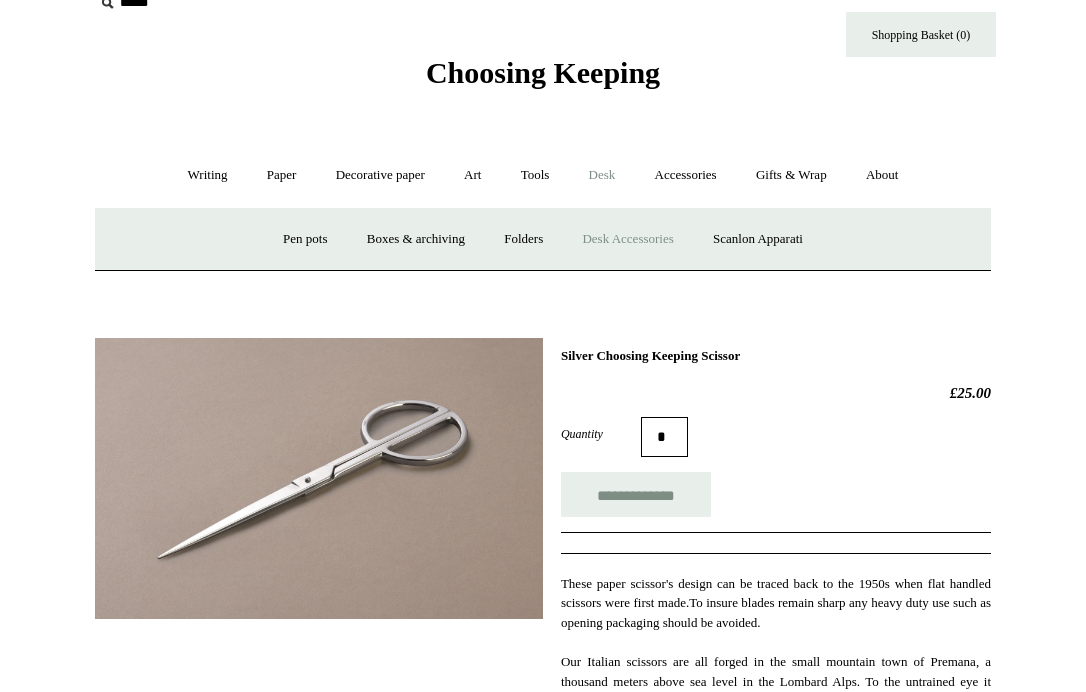click on "Desk Accessories" at bounding box center (627, 239) 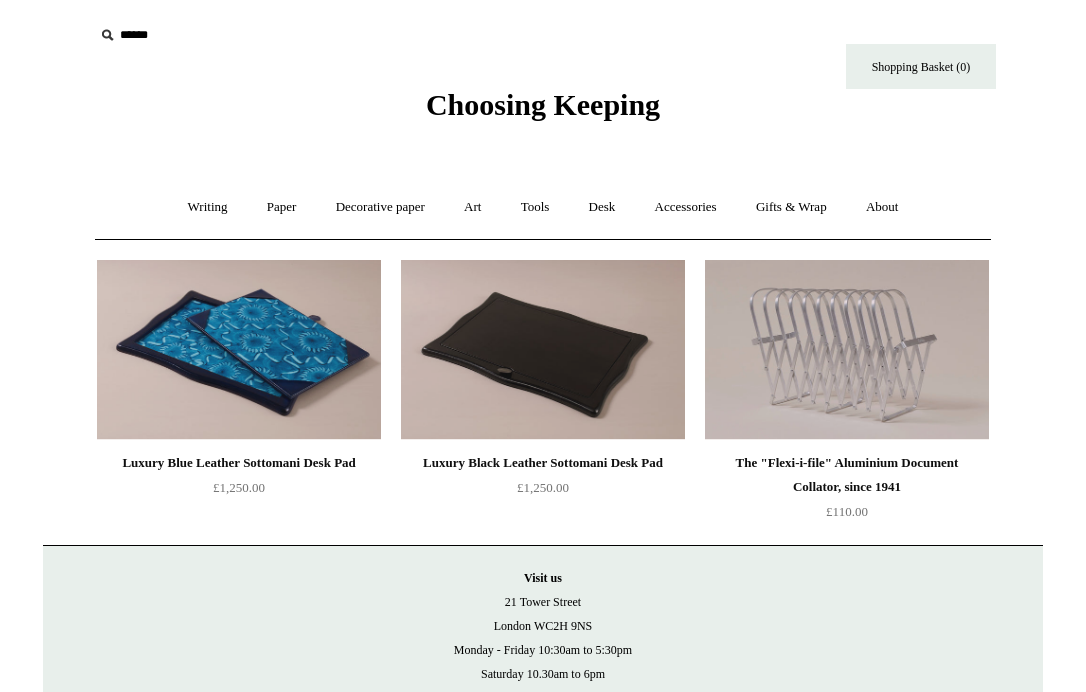 scroll, scrollTop: 0, scrollLeft: 0, axis: both 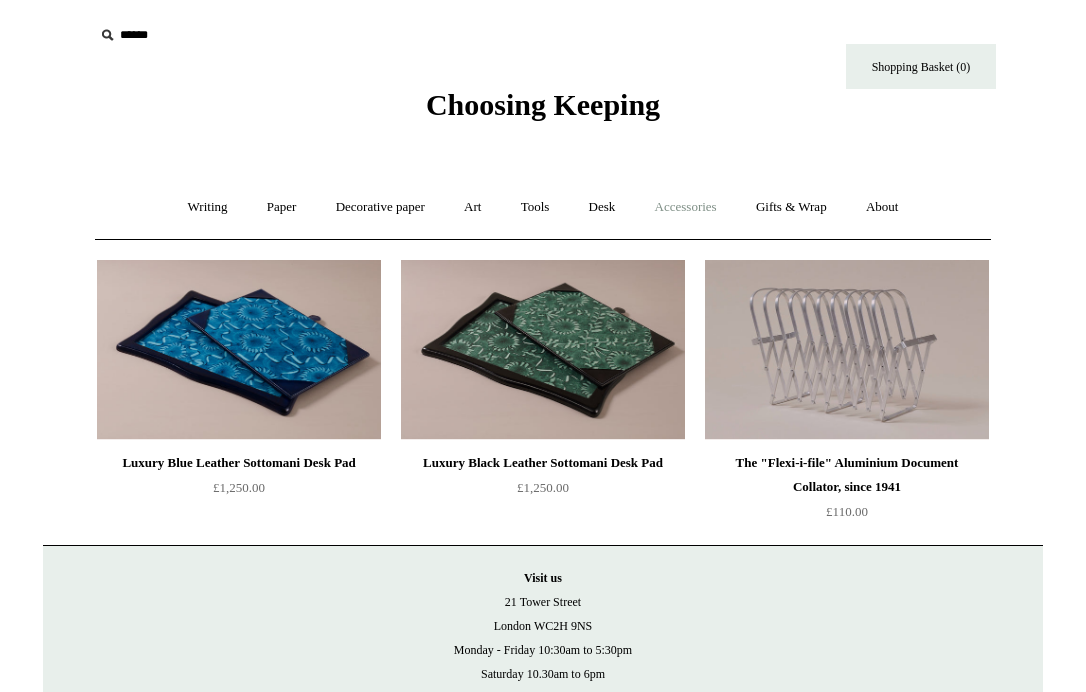 click on "Accessories +" at bounding box center (686, 207) 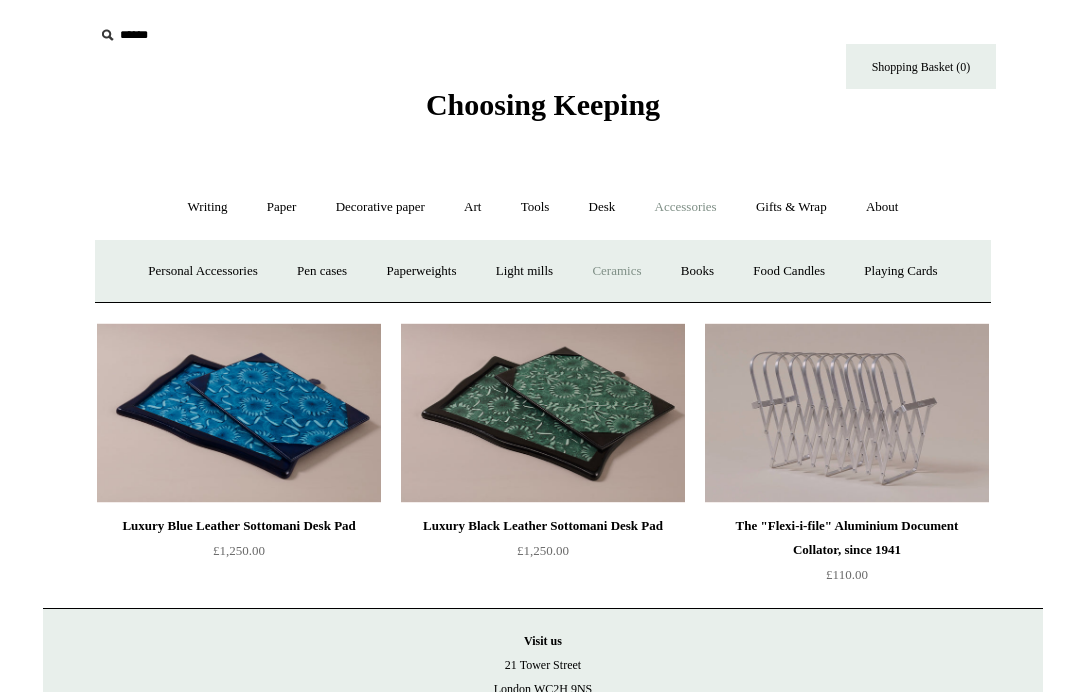 click on "Ceramics  +" at bounding box center [616, 271] 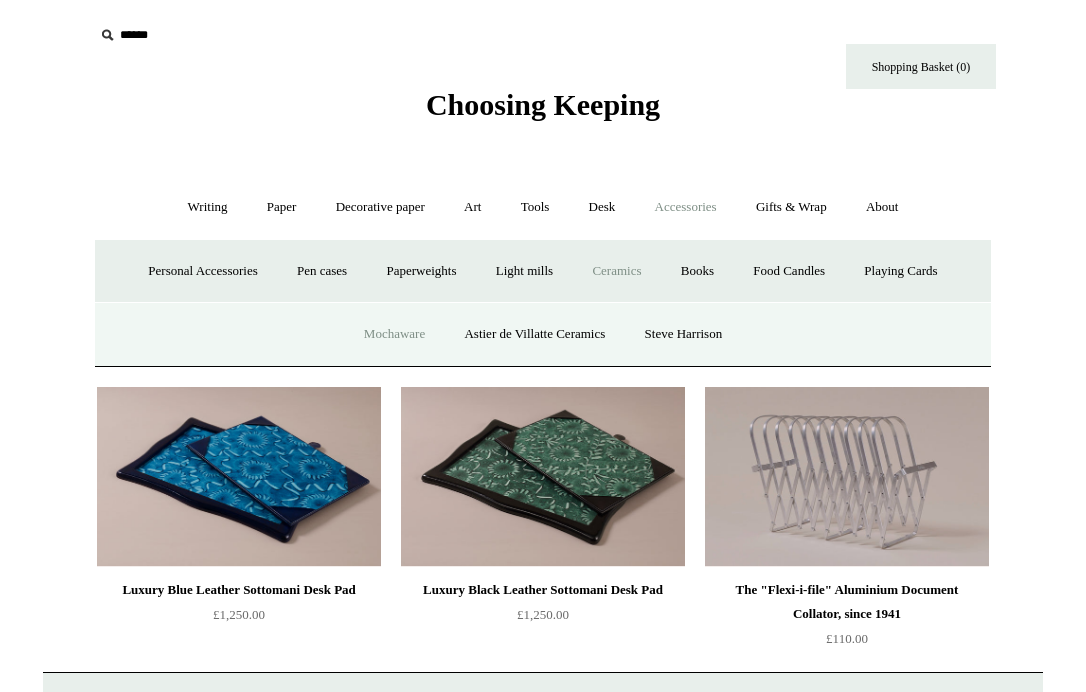 click on "Mochaware" at bounding box center [394, 334] 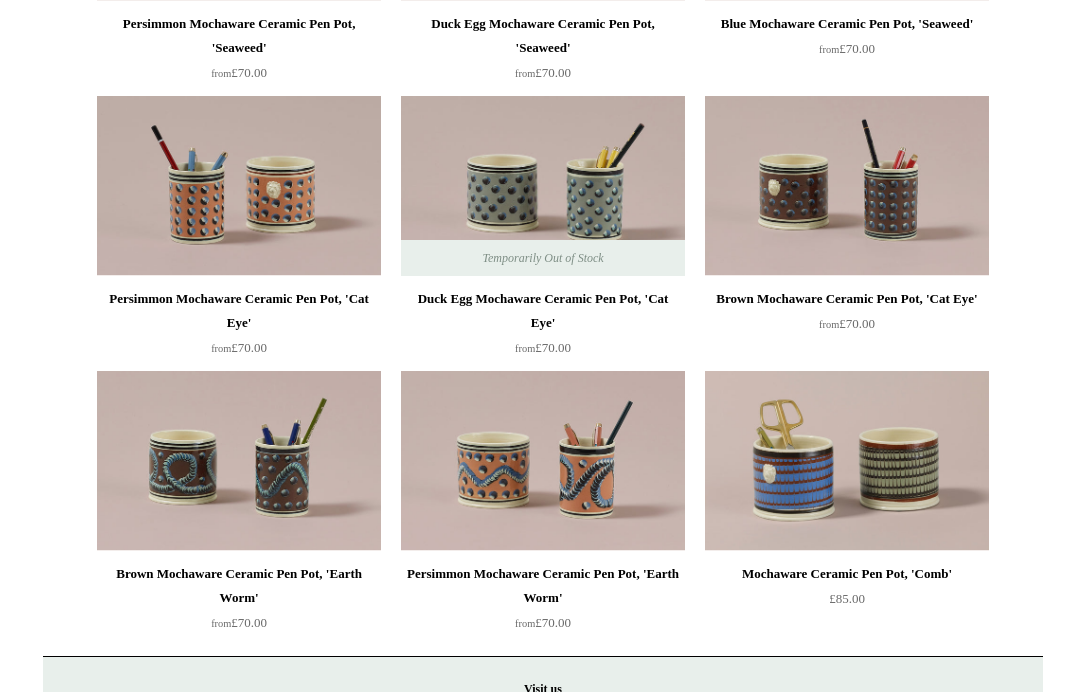 scroll, scrollTop: 496, scrollLeft: 0, axis: vertical 